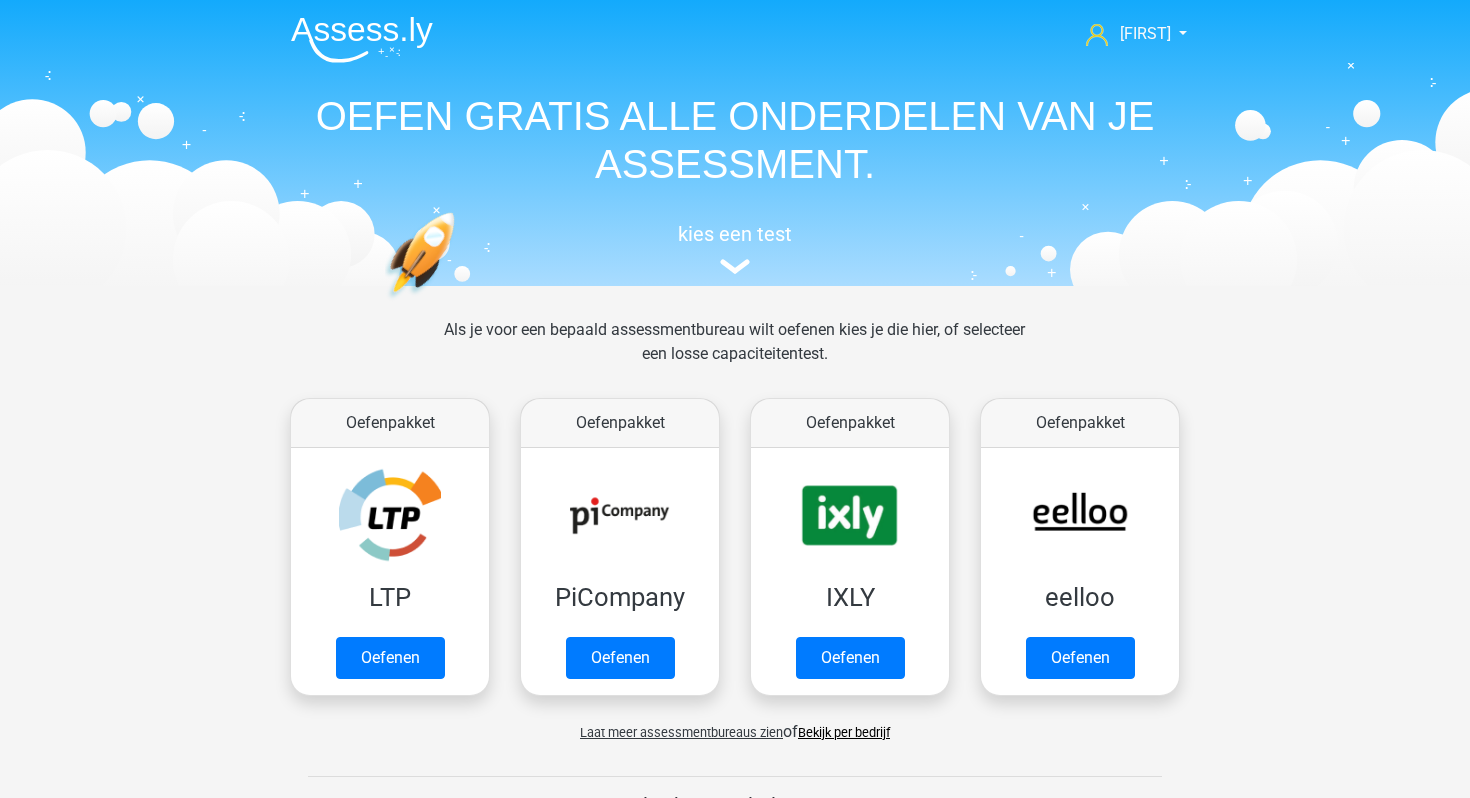 scroll, scrollTop: 0, scrollLeft: 0, axis: both 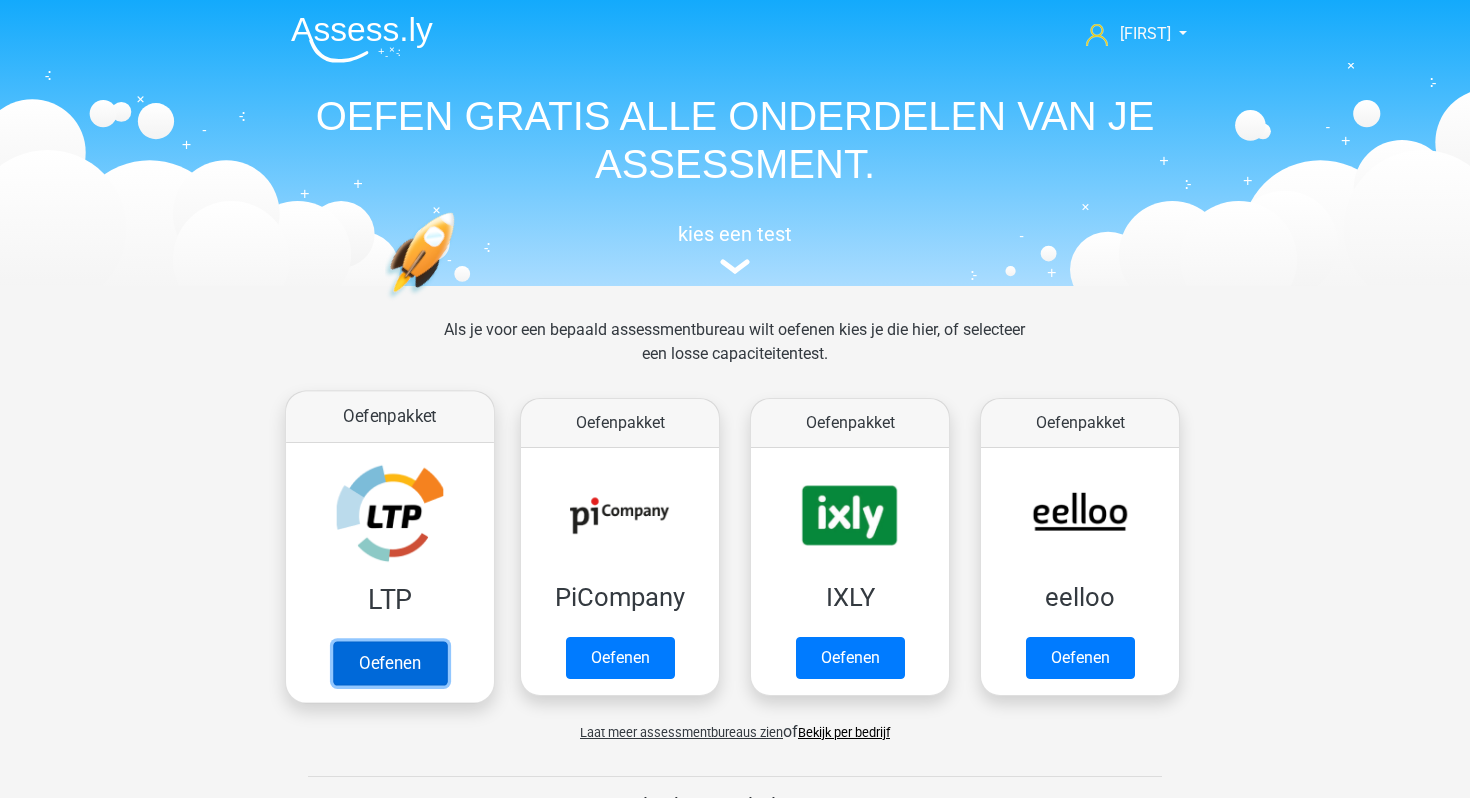 click on "Oefenen" at bounding box center (390, 663) 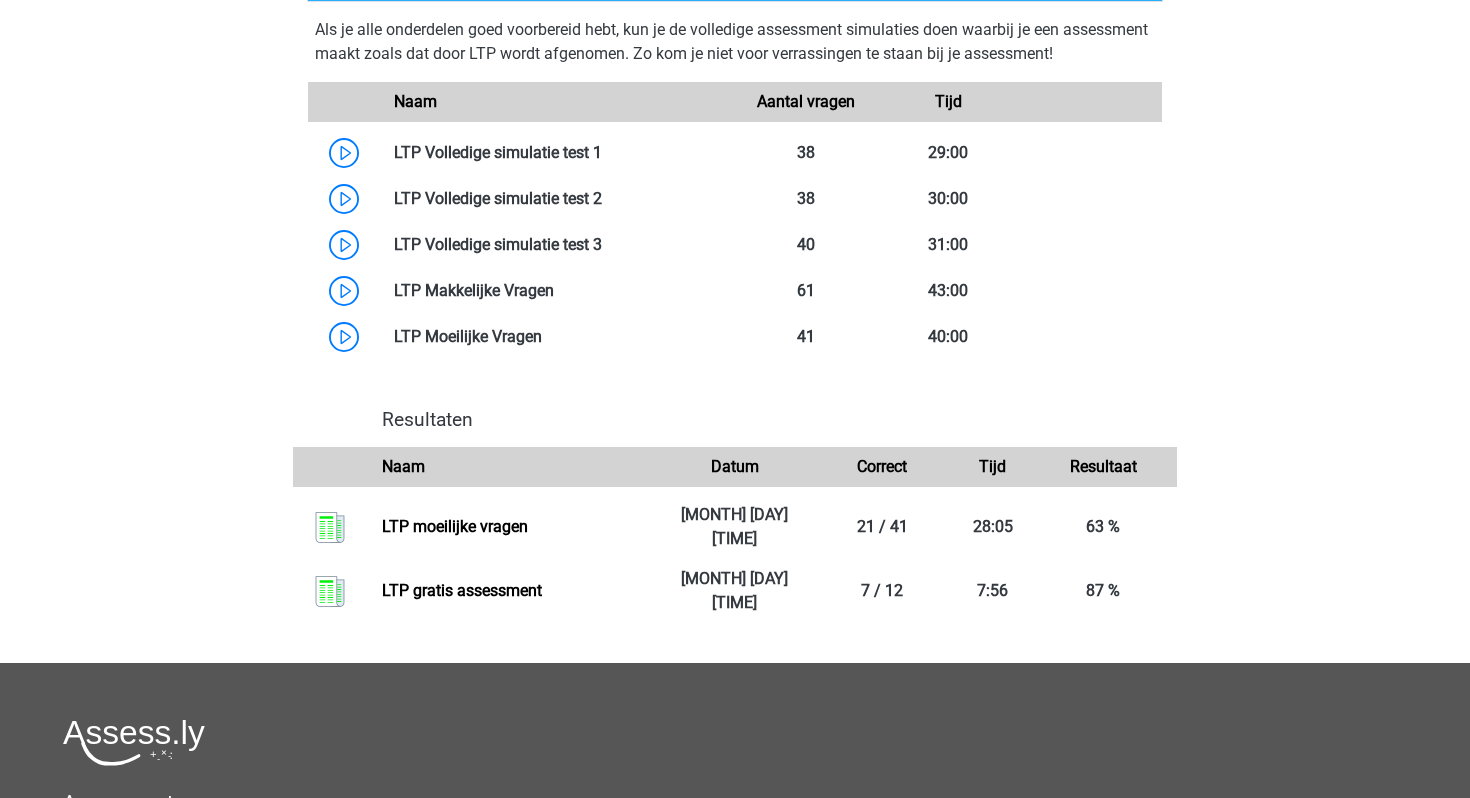 scroll, scrollTop: 1244, scrollLeft: 0, axis: vertical 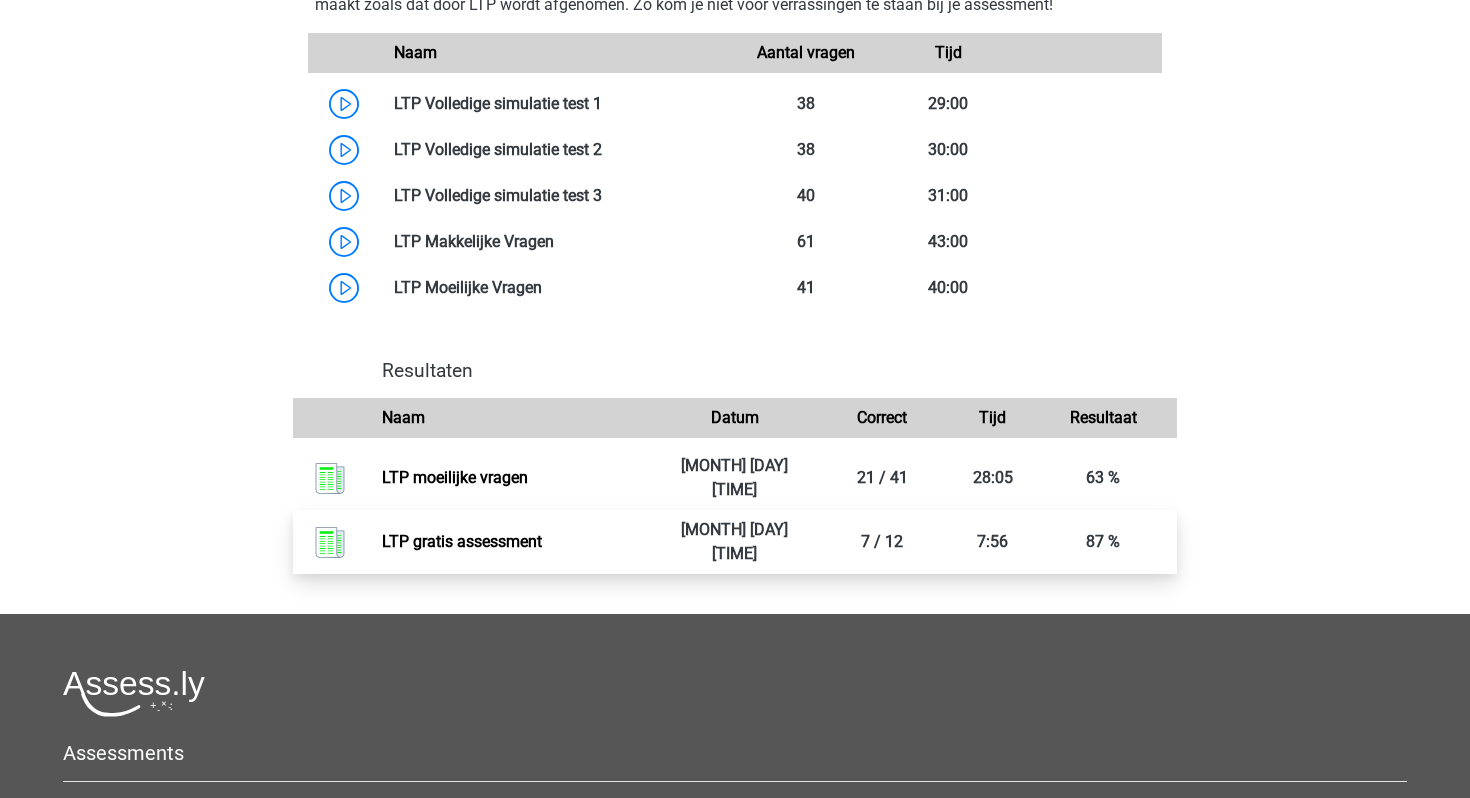click on "LTP gratis assessment" at bounding box center [462, 541] 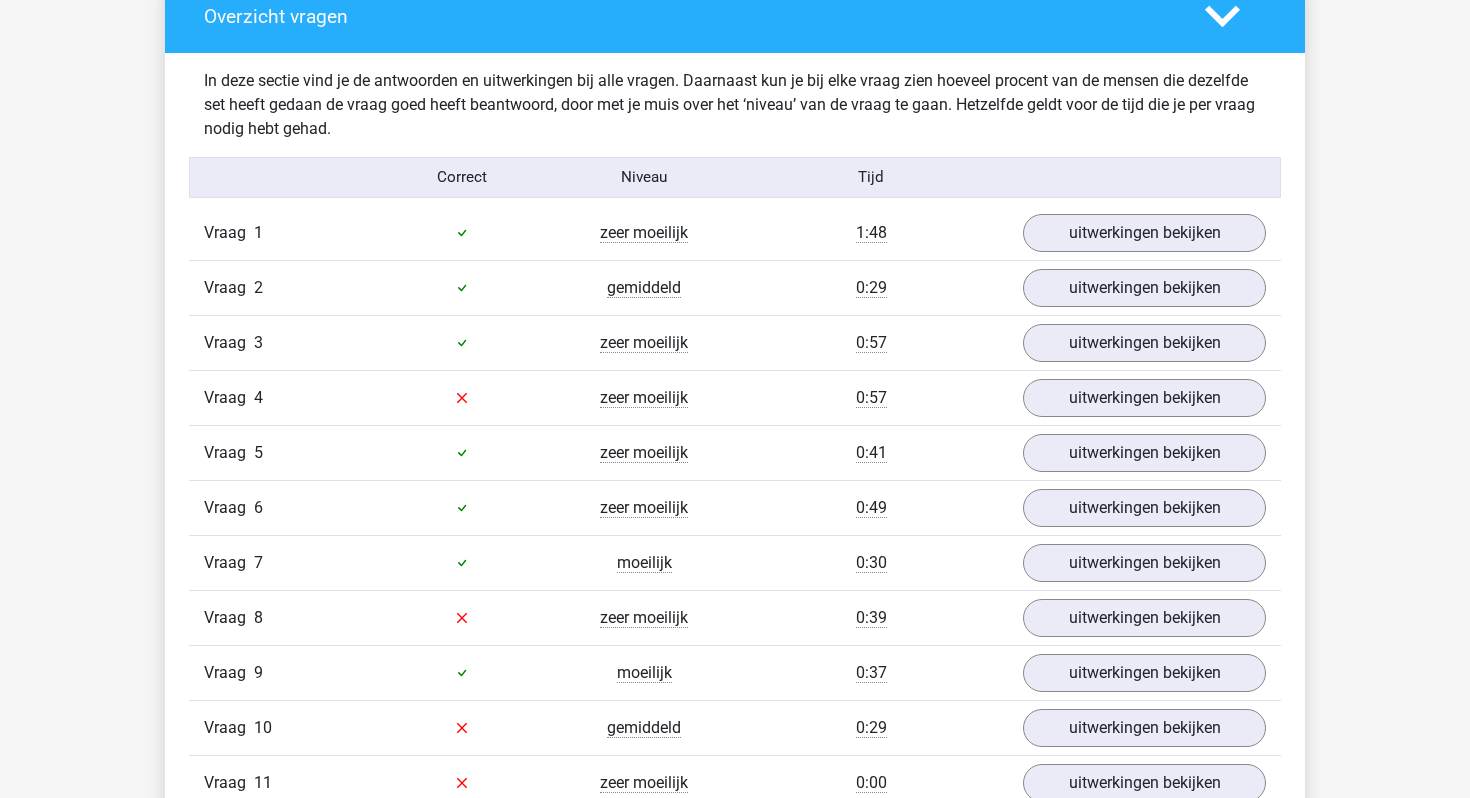 scroll, scrollTop: 1623, scrollLeft: 0, axis: vertical 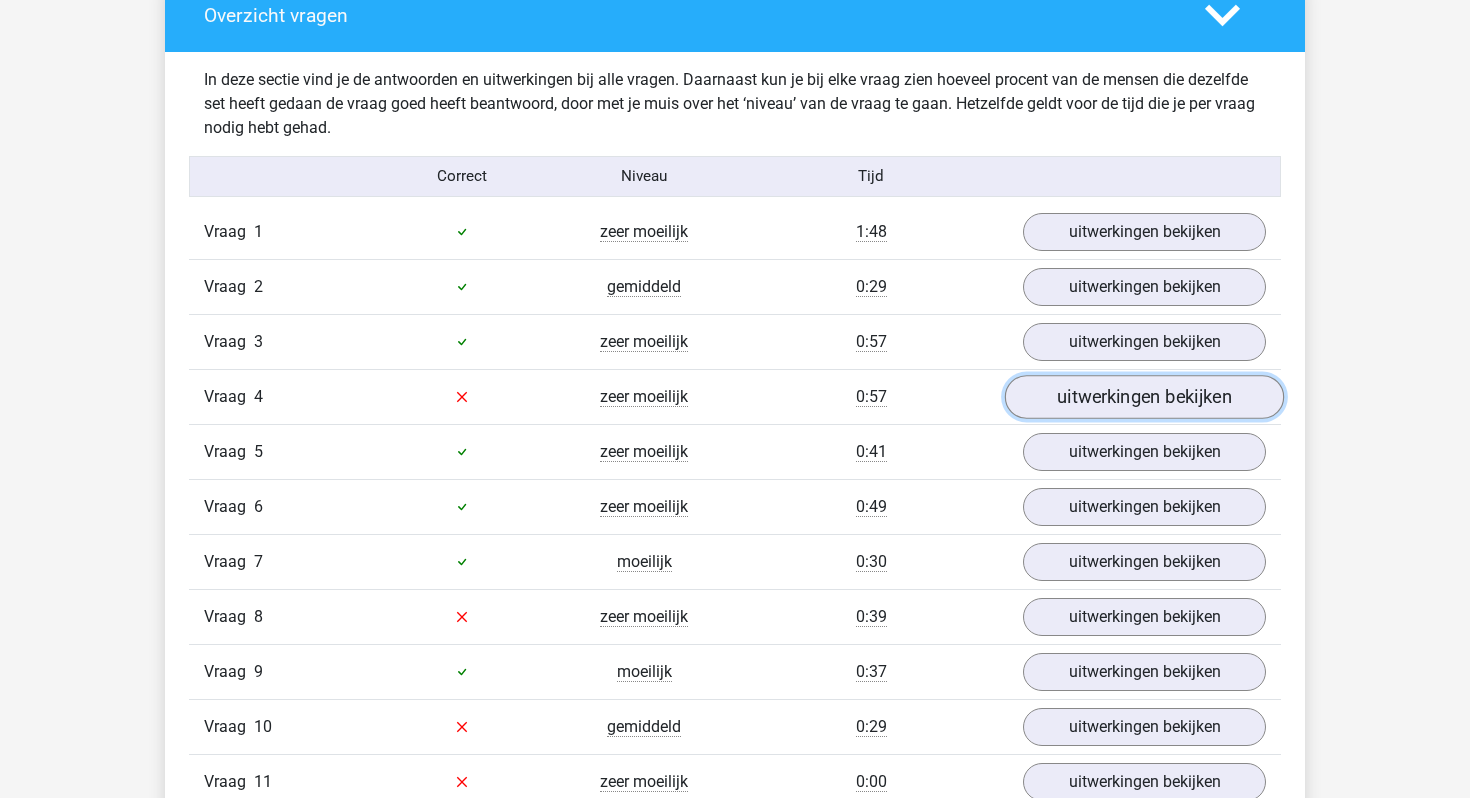 click on "uitwerkingen bekijken" at bounding box center (1144, 397) 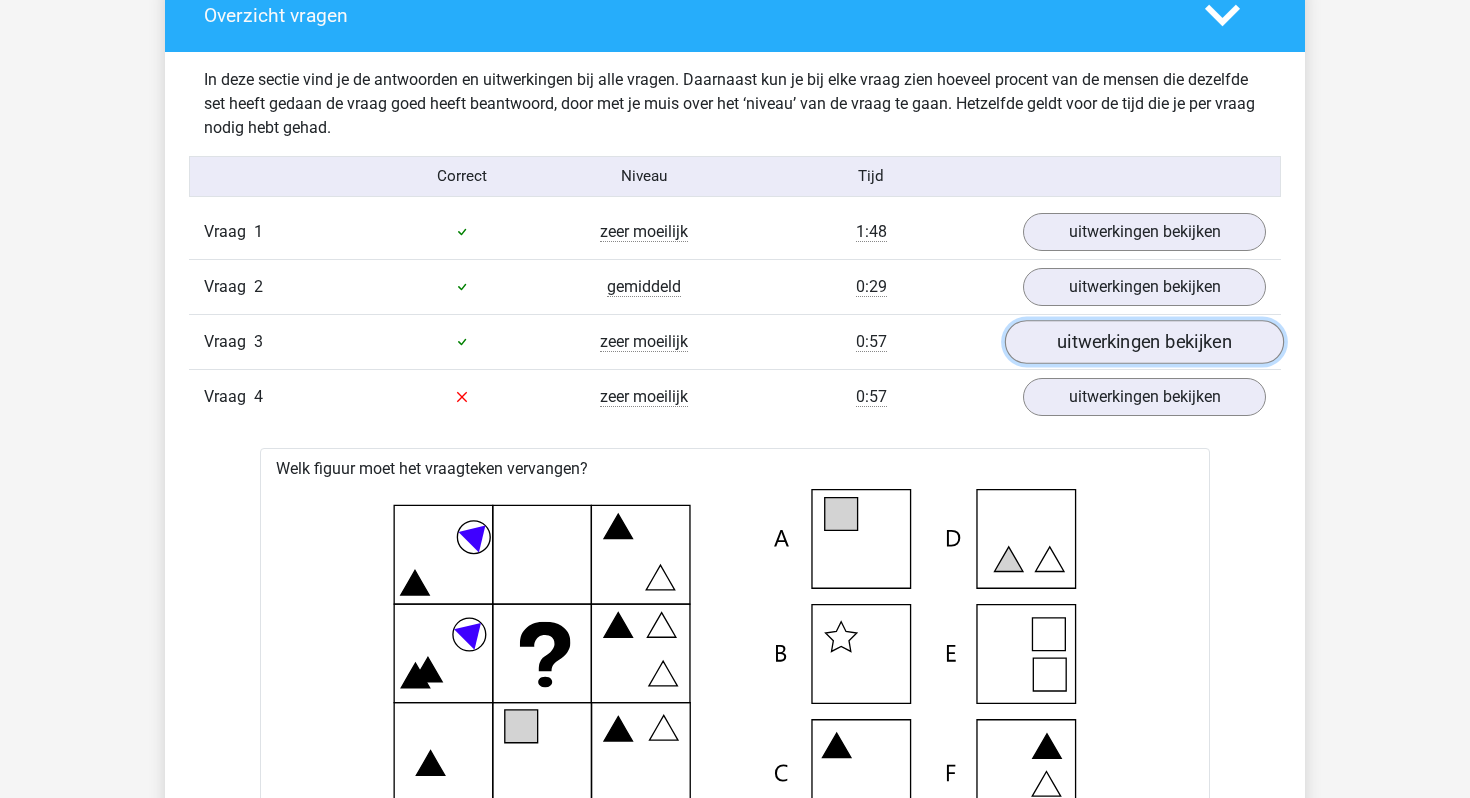 click on "uitwerkingen bekijken" at bounding box center (1144, 342) 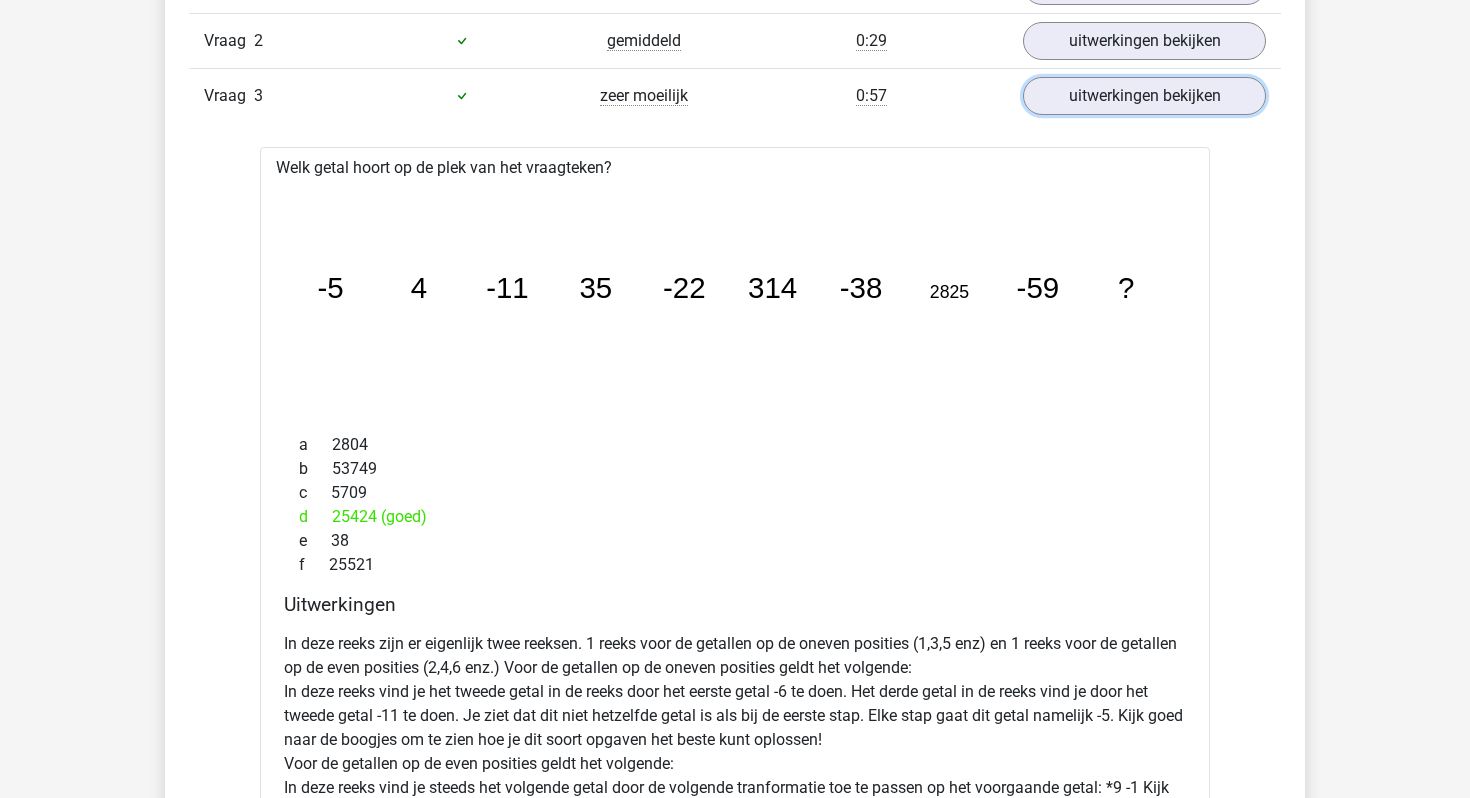 scroll, scrollTop: 1870, scrollLeft: 0, axis: vertical 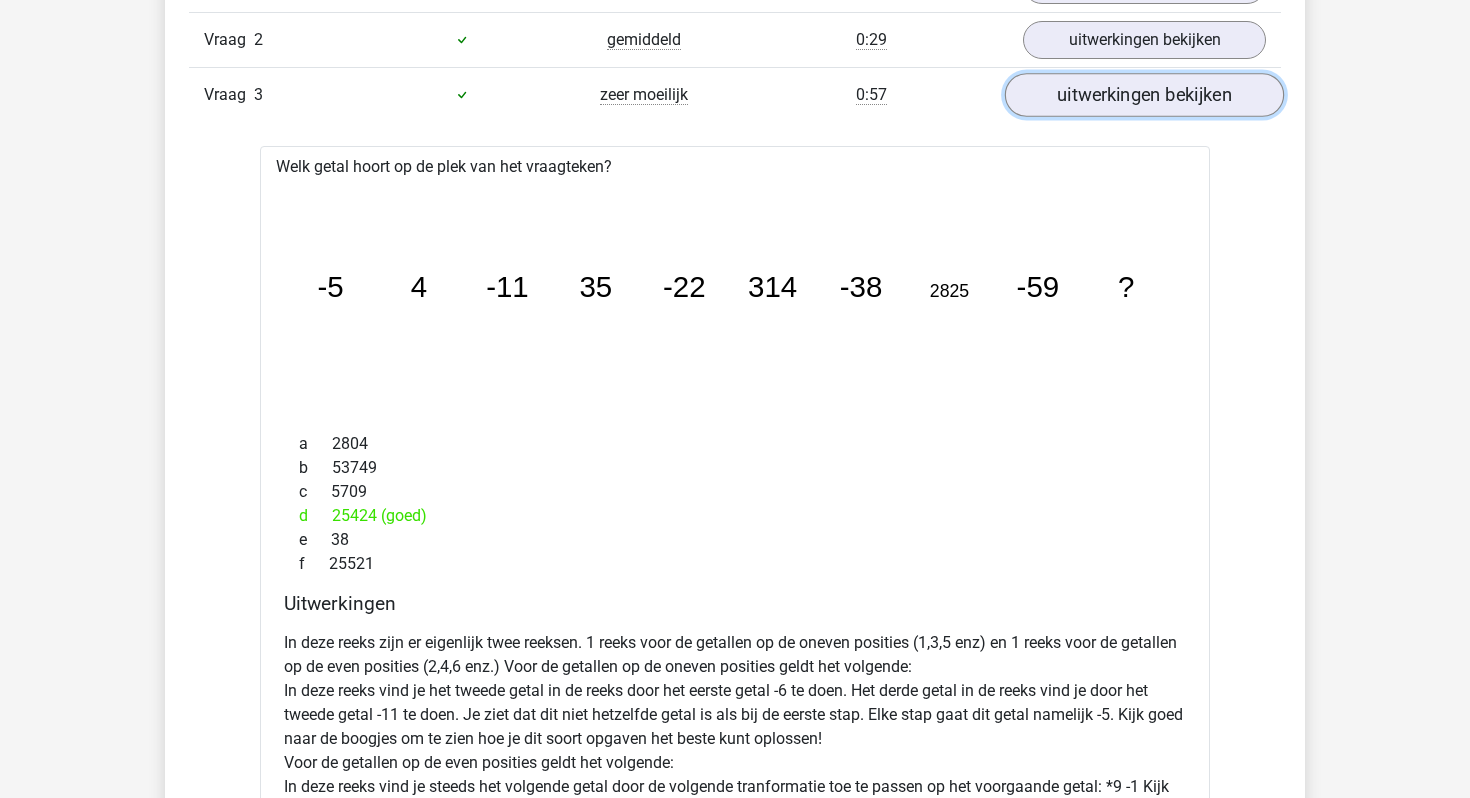 click on "uitwerkingen bekijken" at bounding box center [1144, 95] 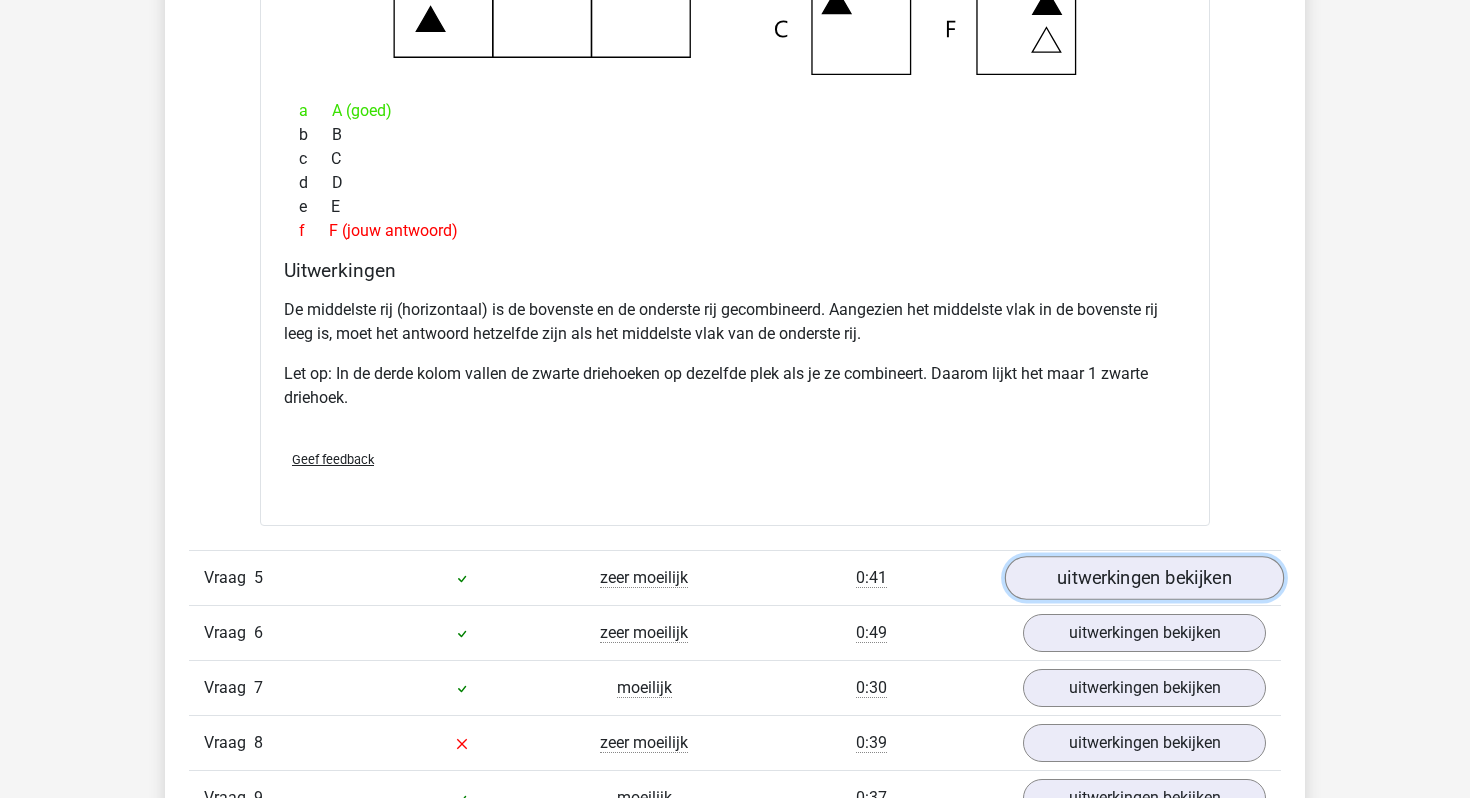 click on "uitwerkingen bekijken" at bounding box center [1144, 578] 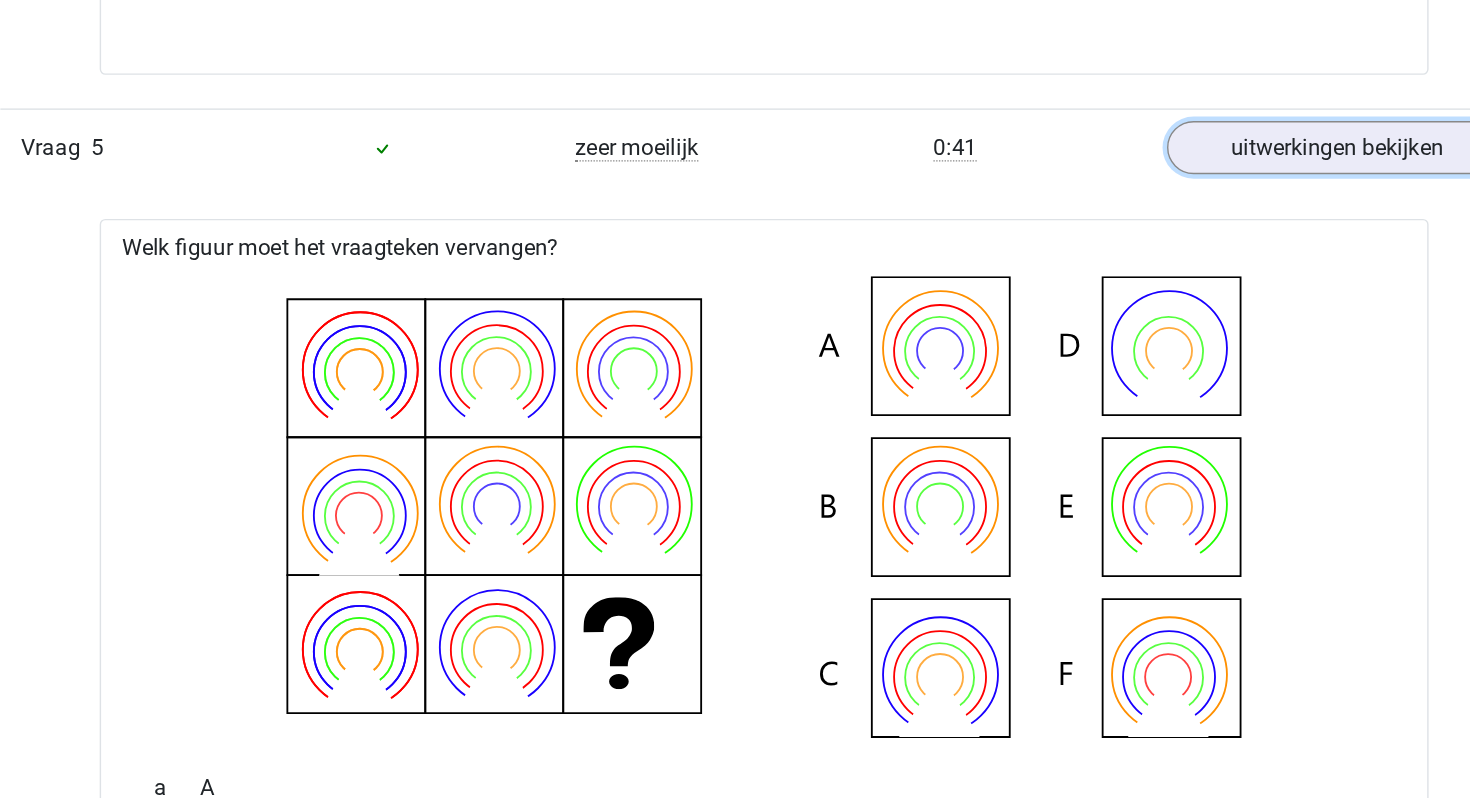 scroll, scrollTop: 2612, scrollLeft: 0, axis: vertical 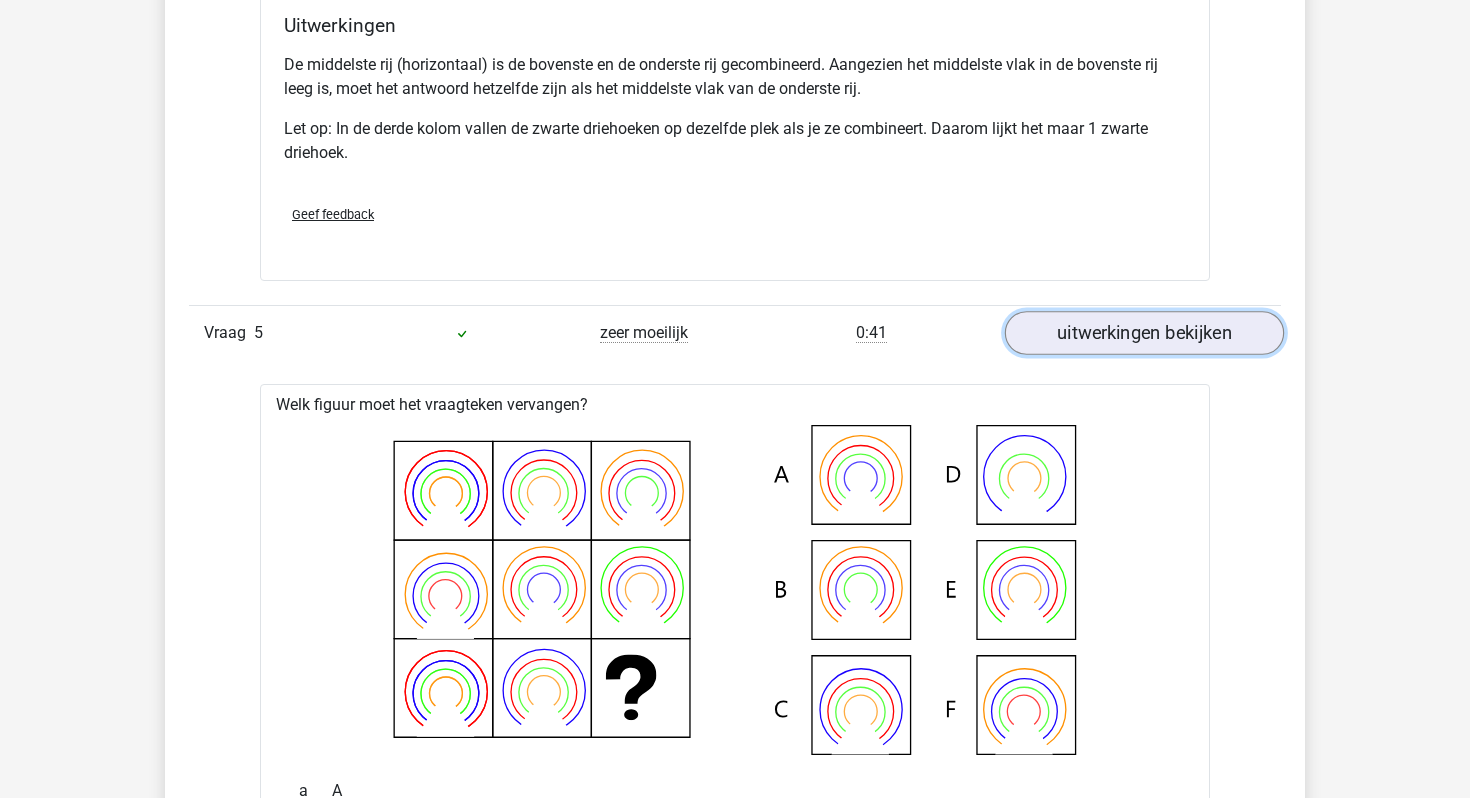 click on "uitwerkingen bekijken" at bounding box center (1144, 333) 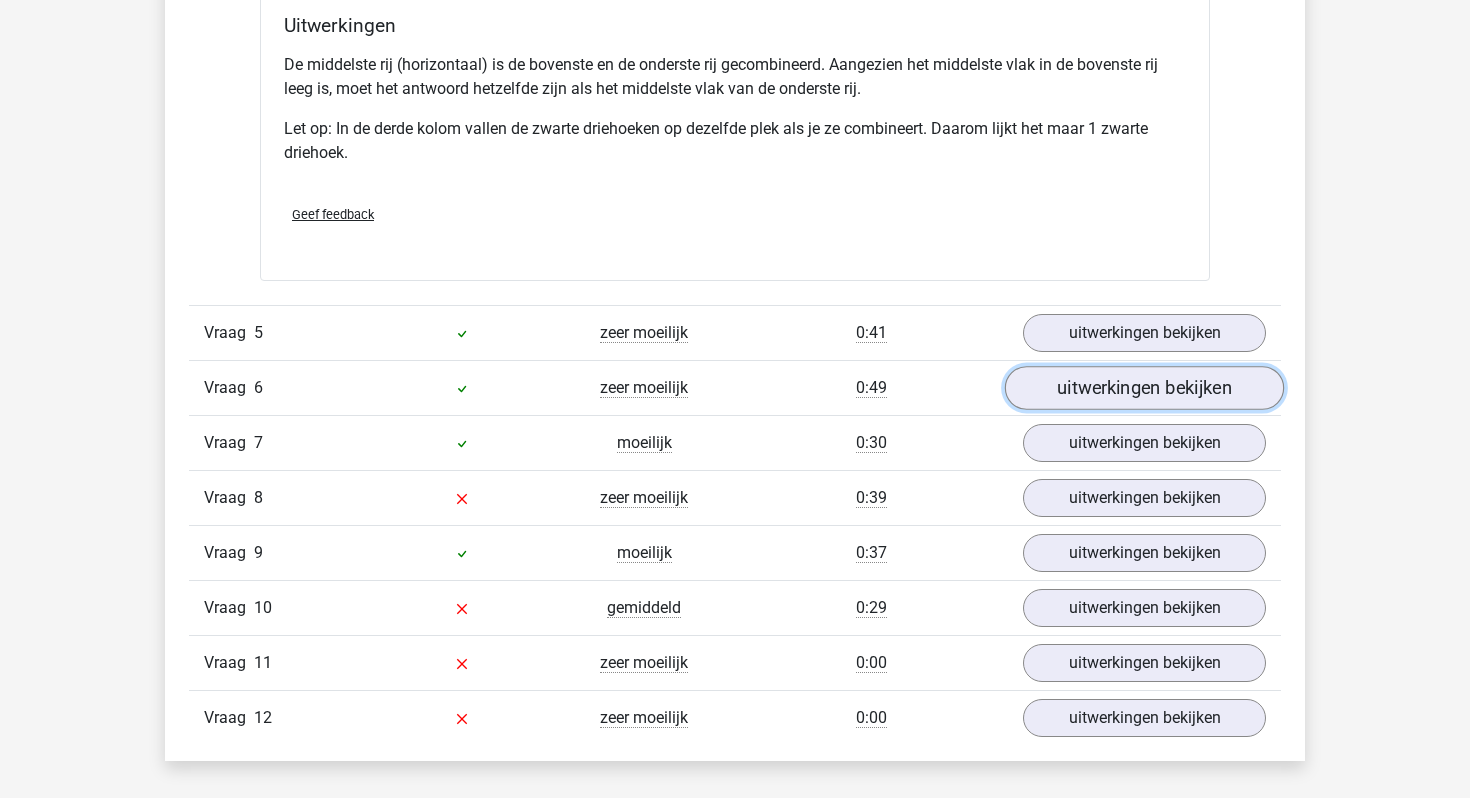 click on "uitwerkingen bekijken" at bounding box center (1144, 388) 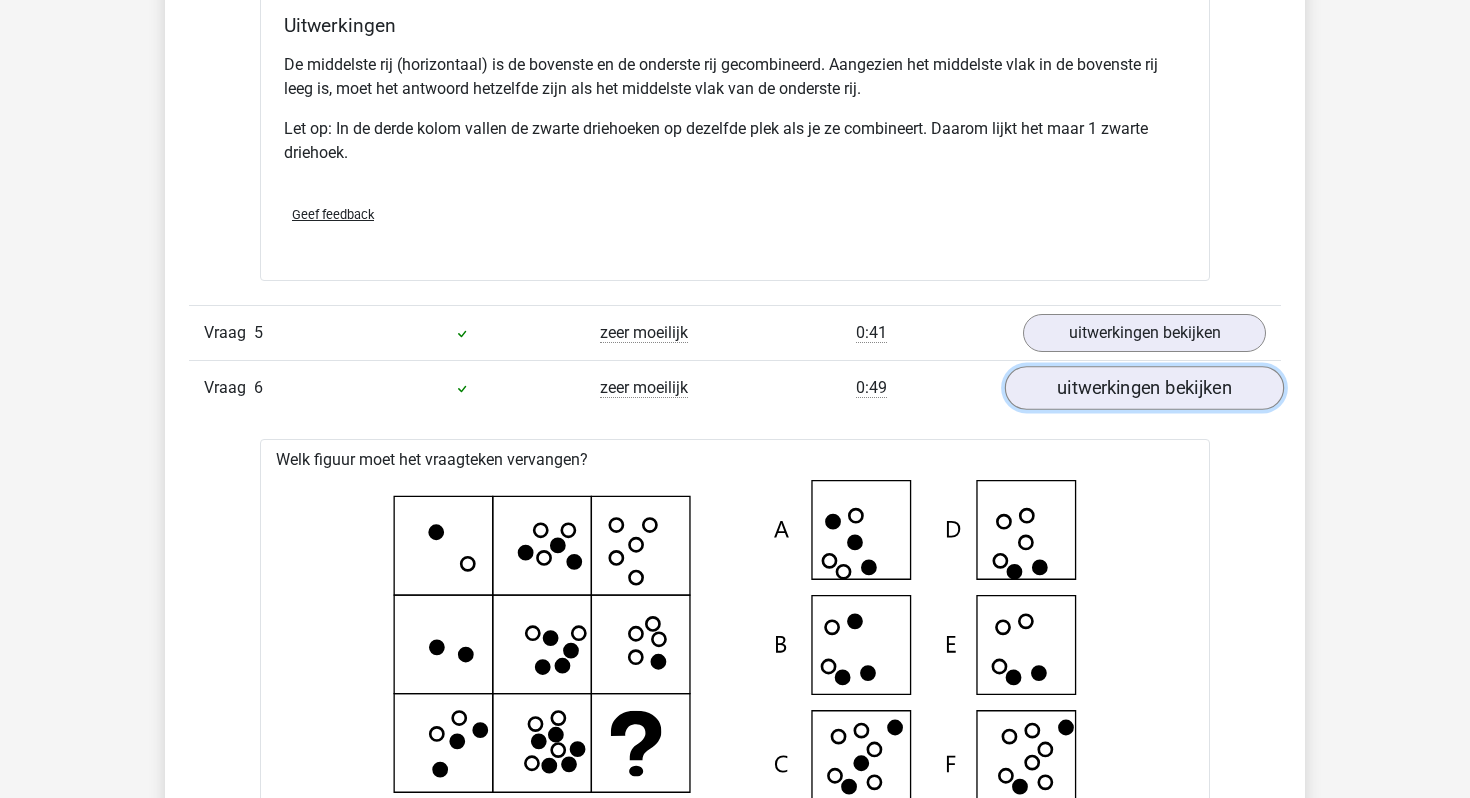 click on "uitwerkingen bekijken" at bounding box center [1144, 388] 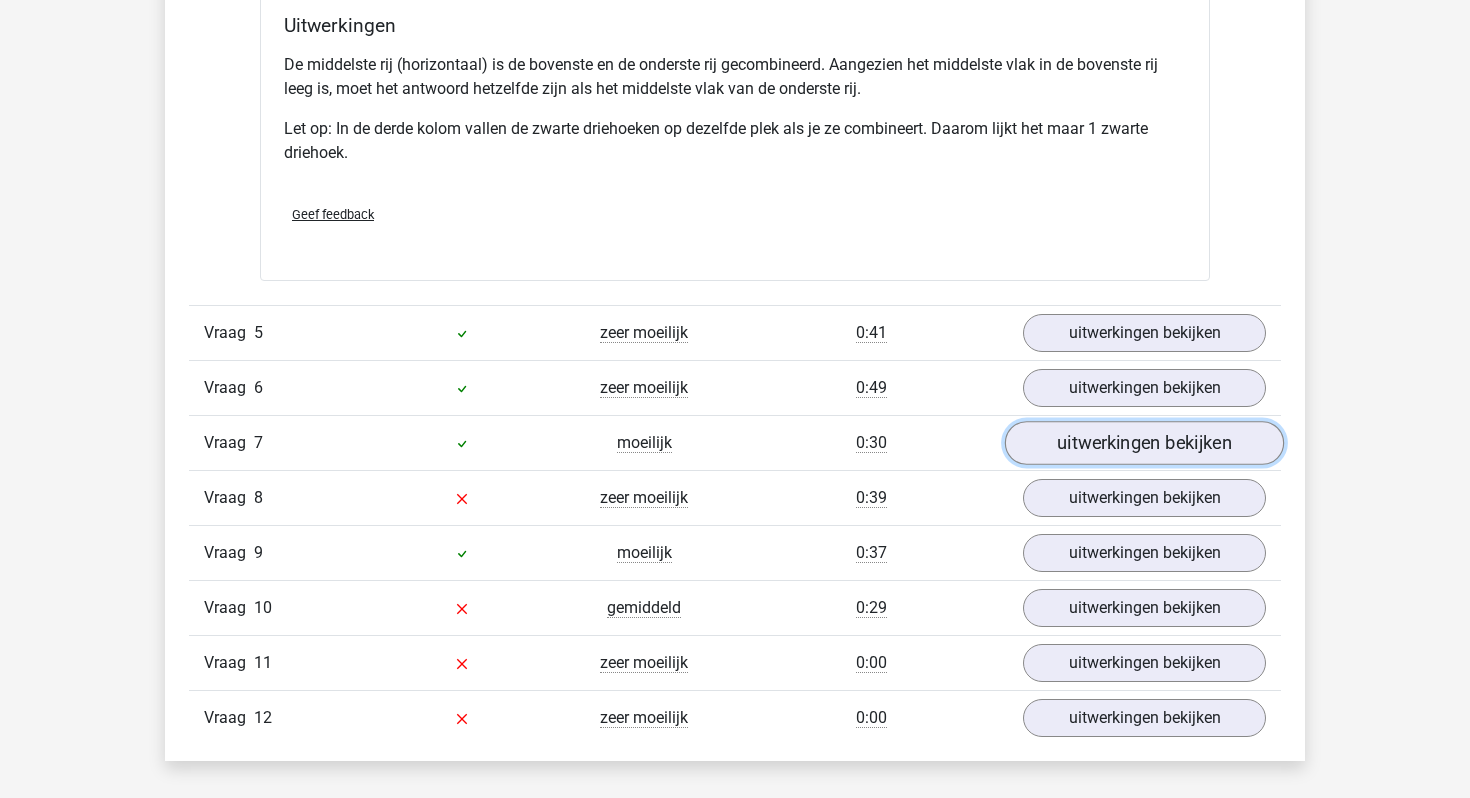 click on "uitwerkingen bekijken" at bounding box center [1144, 443] 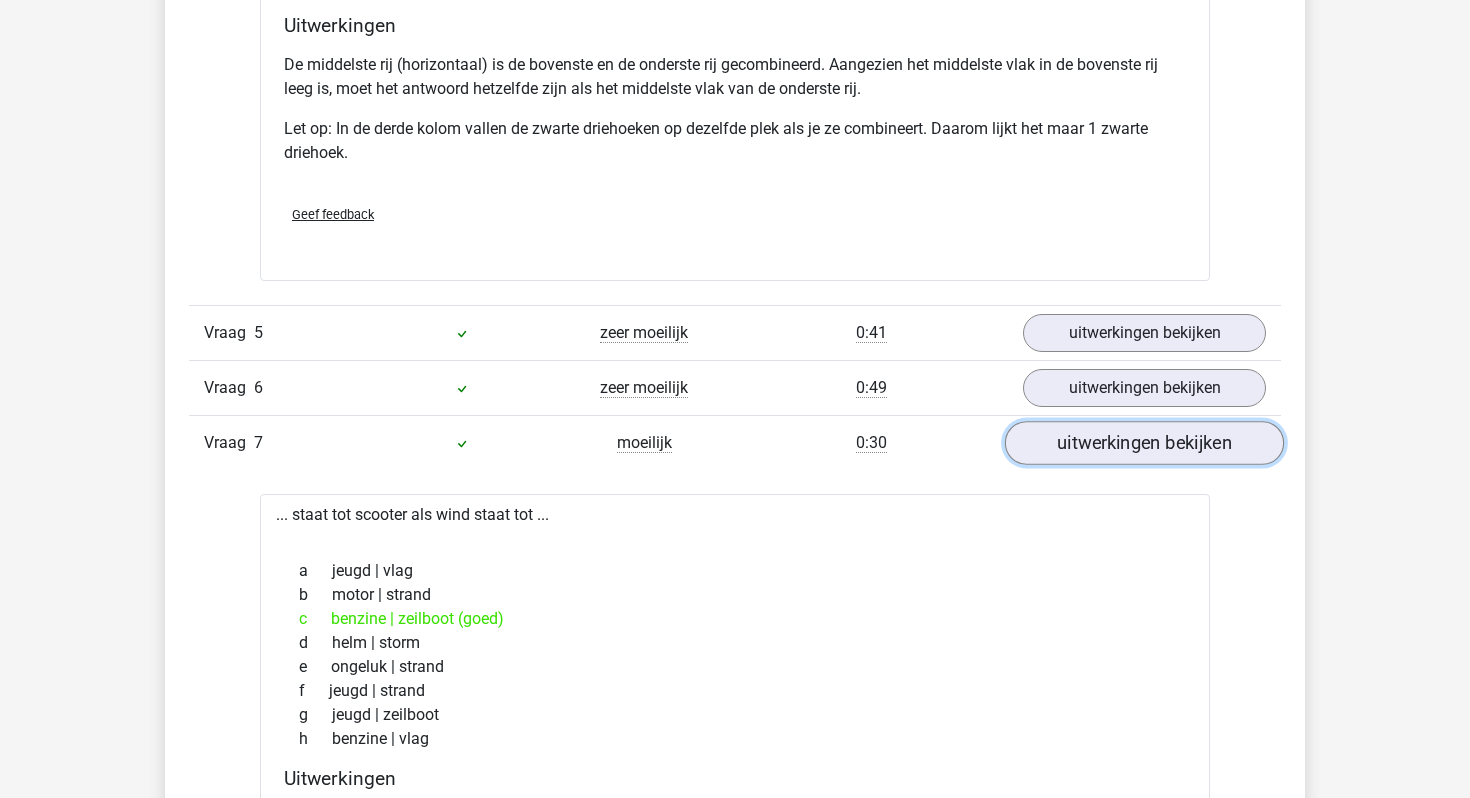 click on "uitwerkingen bekijken" at bounding box center (1144, 443) 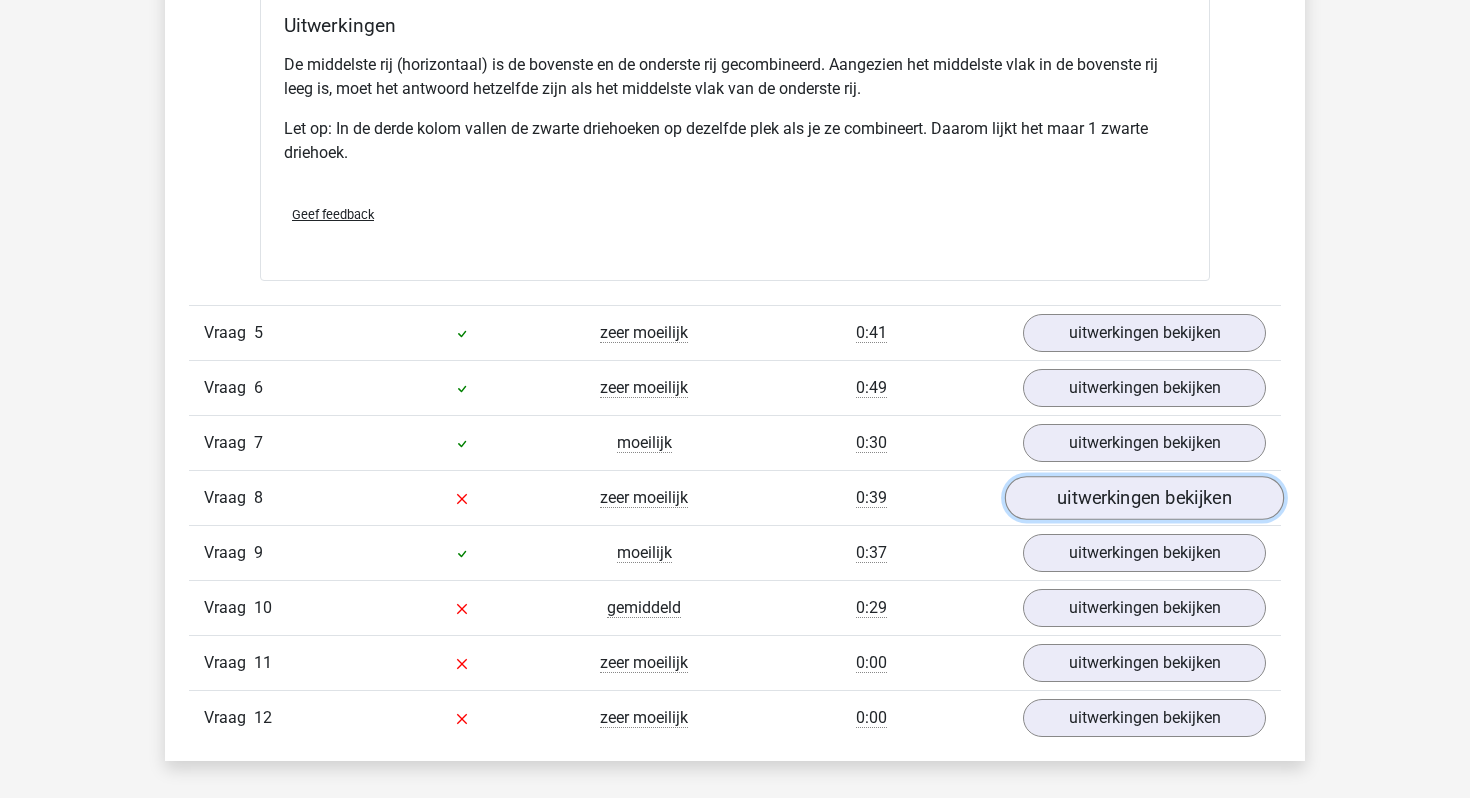 click on "uitwerkingen bekijken" at bounding box center (1144, 498) 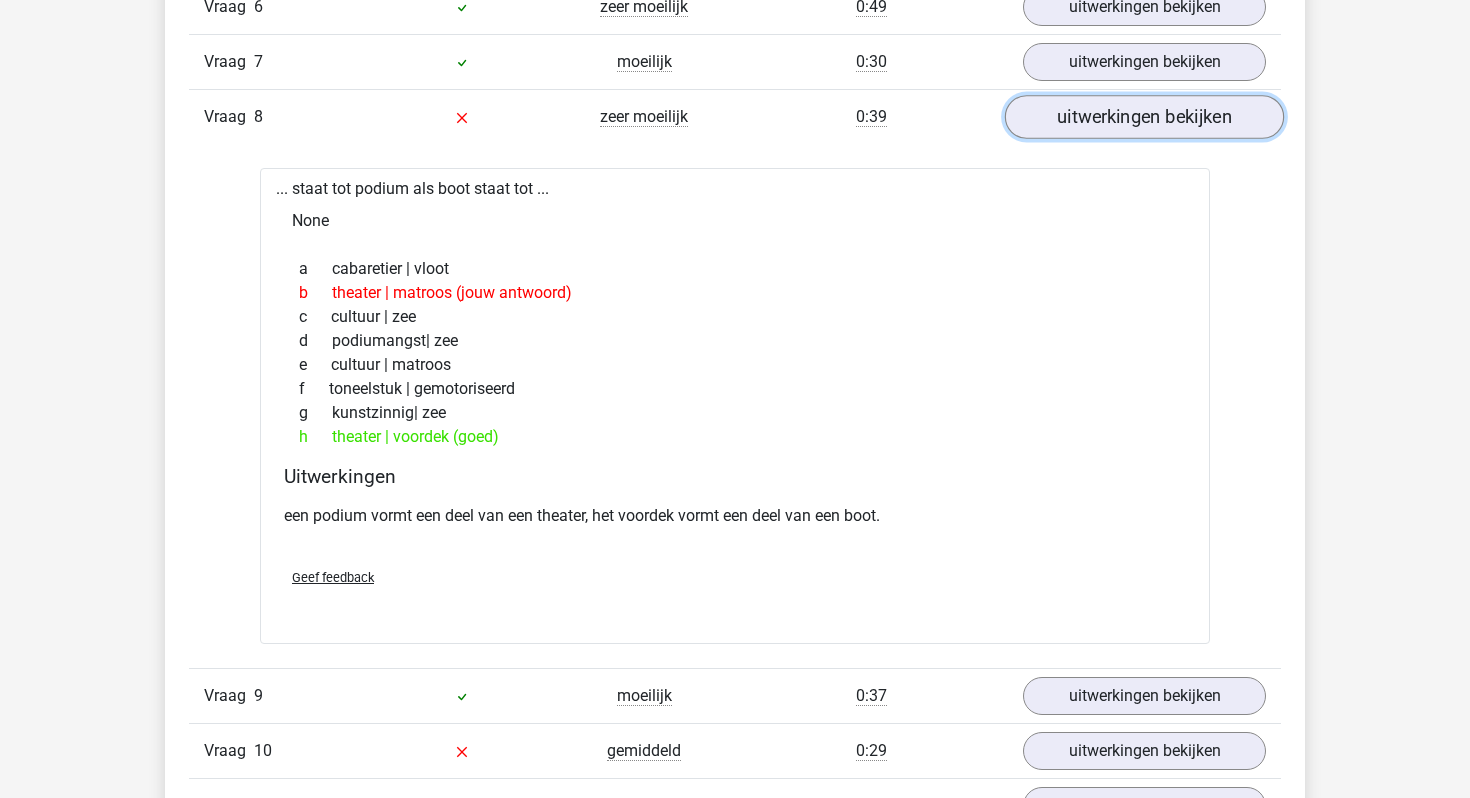 scroll, scrollTop: 3163, scrollLeft: 0, axis: vertical 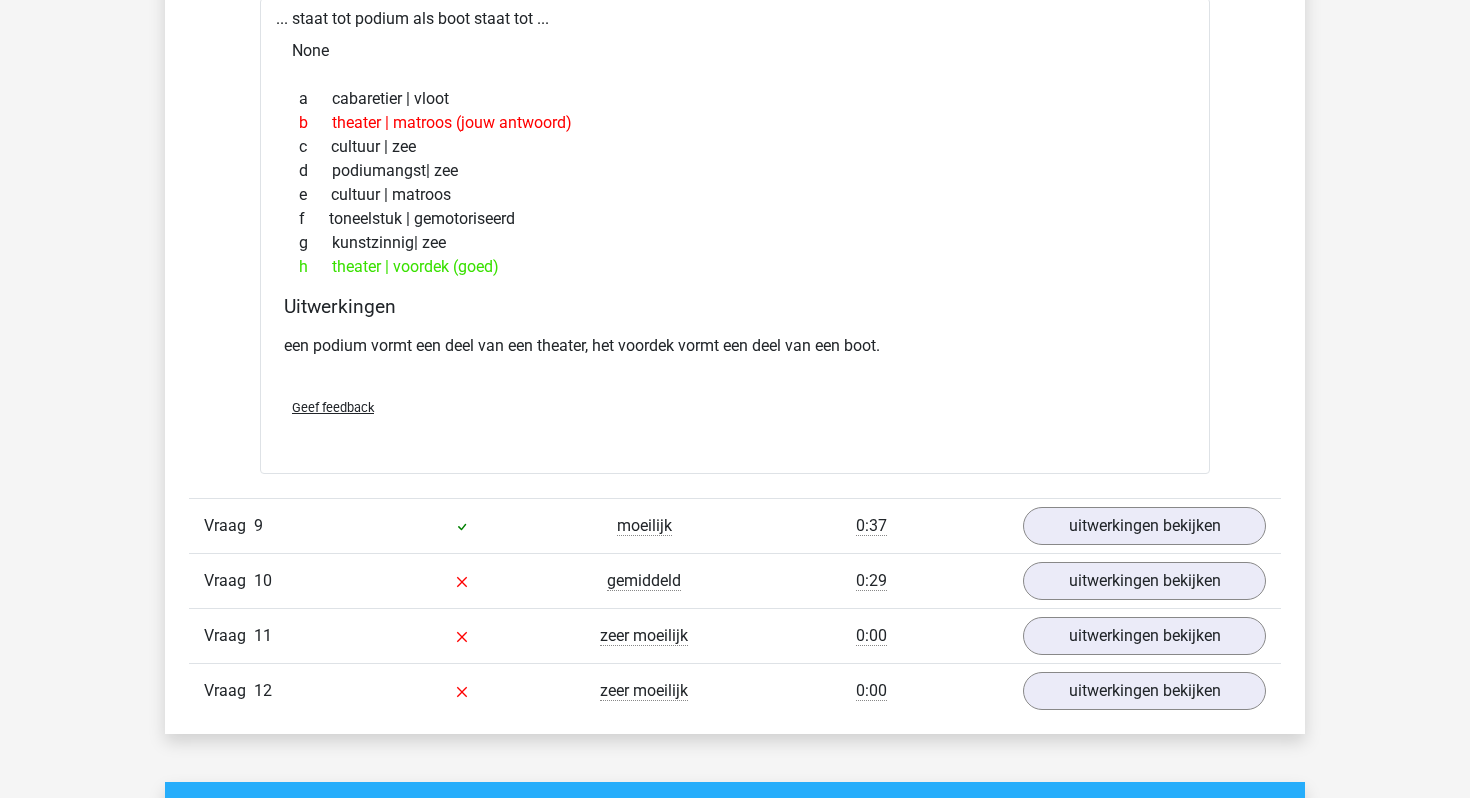 click on "Vraag
9
moeilijk
0:37
uitwerkingen bekijken" at bounding box center (735, 525) 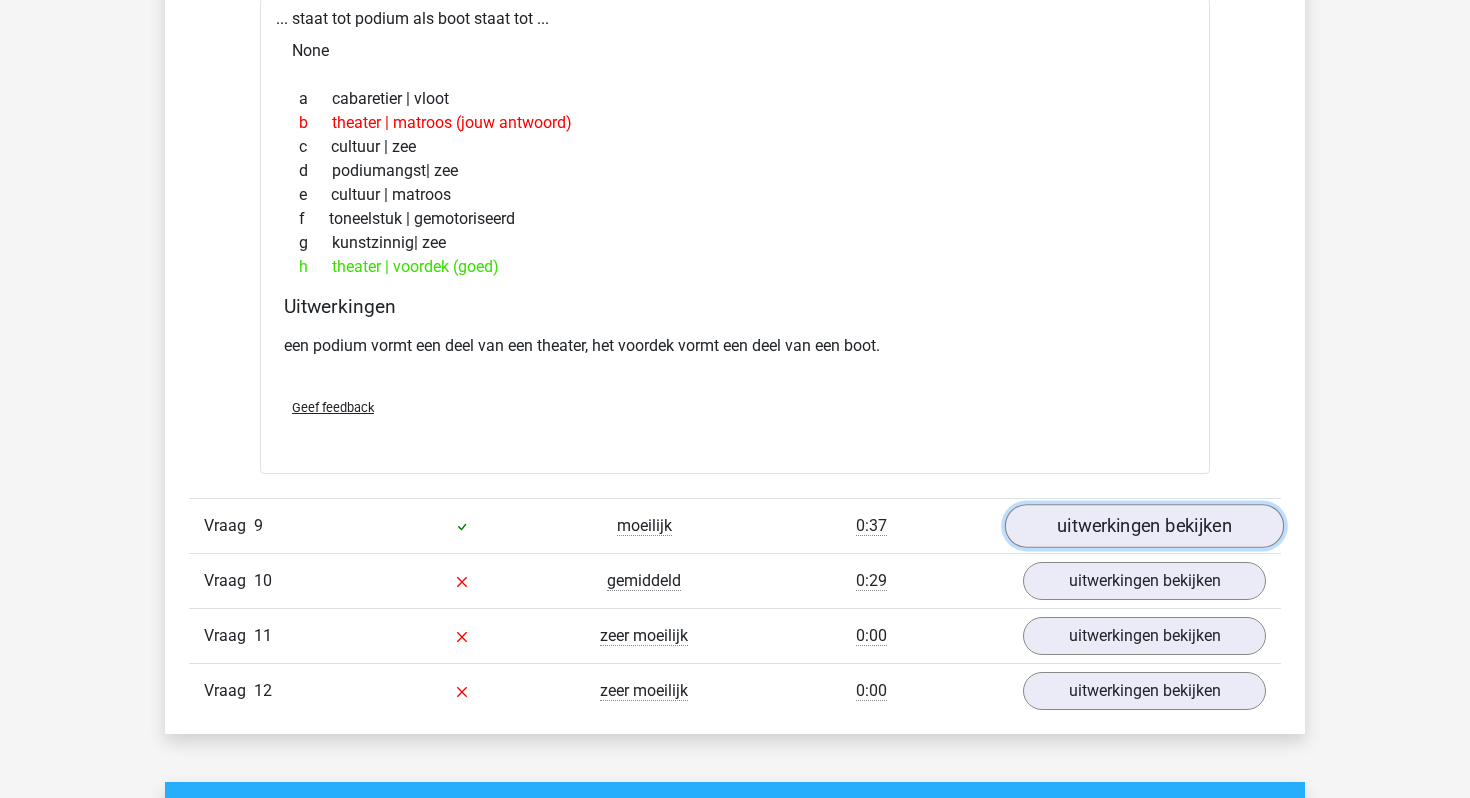 click on "uitwerkingen bekijken" at bounding box center [1144, 526] 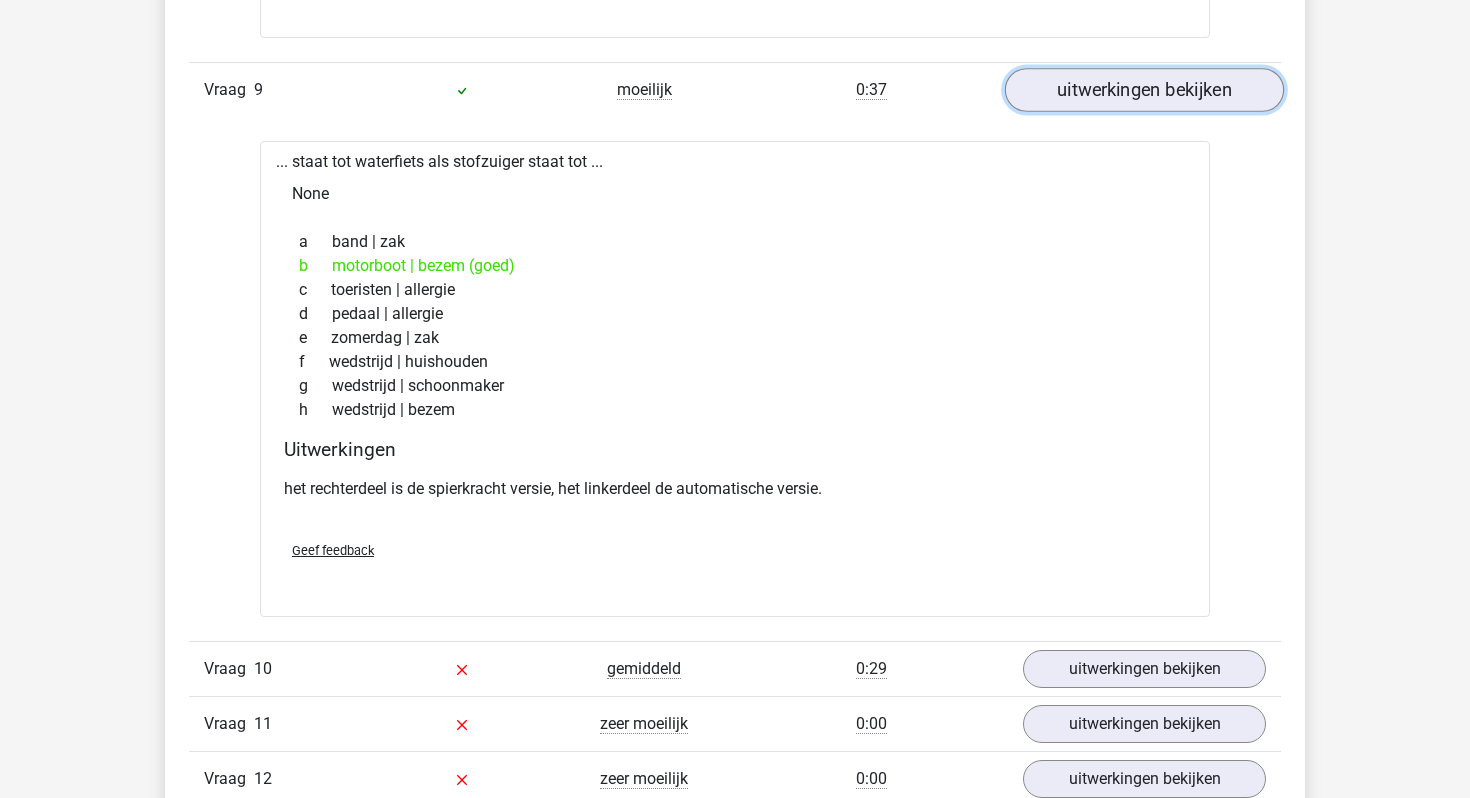 scroll, scrollTop: 3667, scrollLeft: 0, axis: vertical 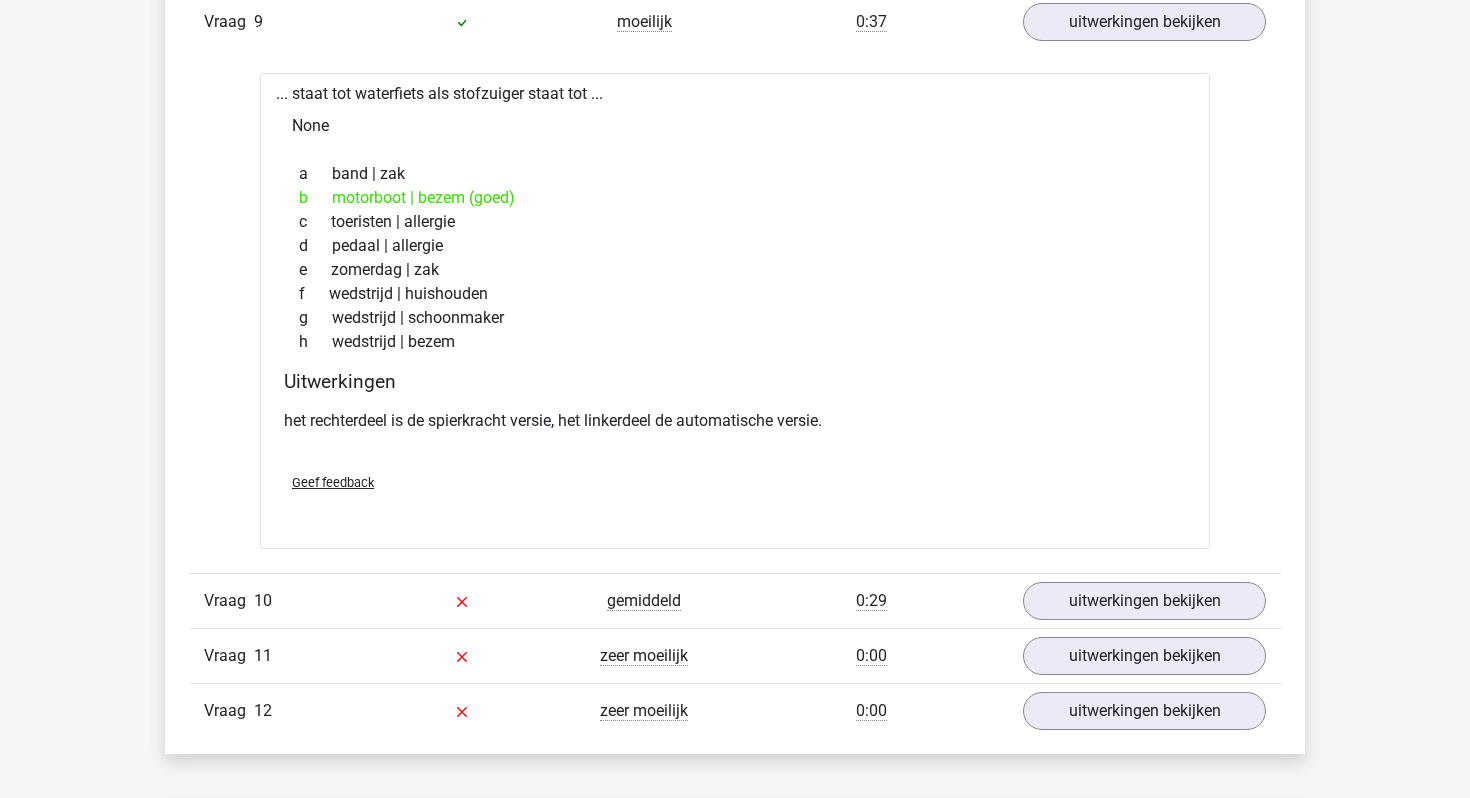 click on "Vraag
10
gemiddeld
0:29
uitwerkingen bekijken" at bounding box center (735, 600) 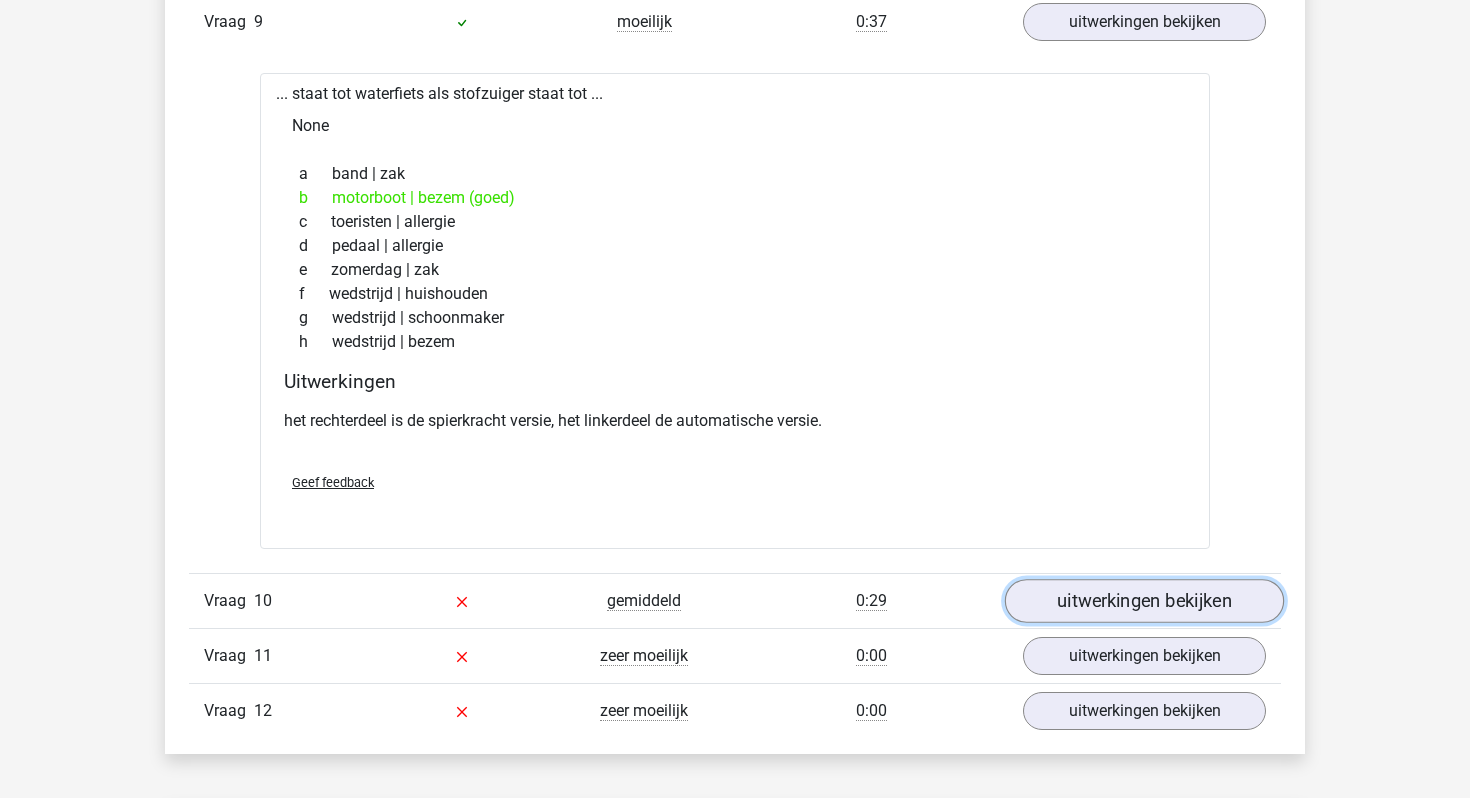 click on "uitwerkingen bekijken" at bounding box center [1144, 601] 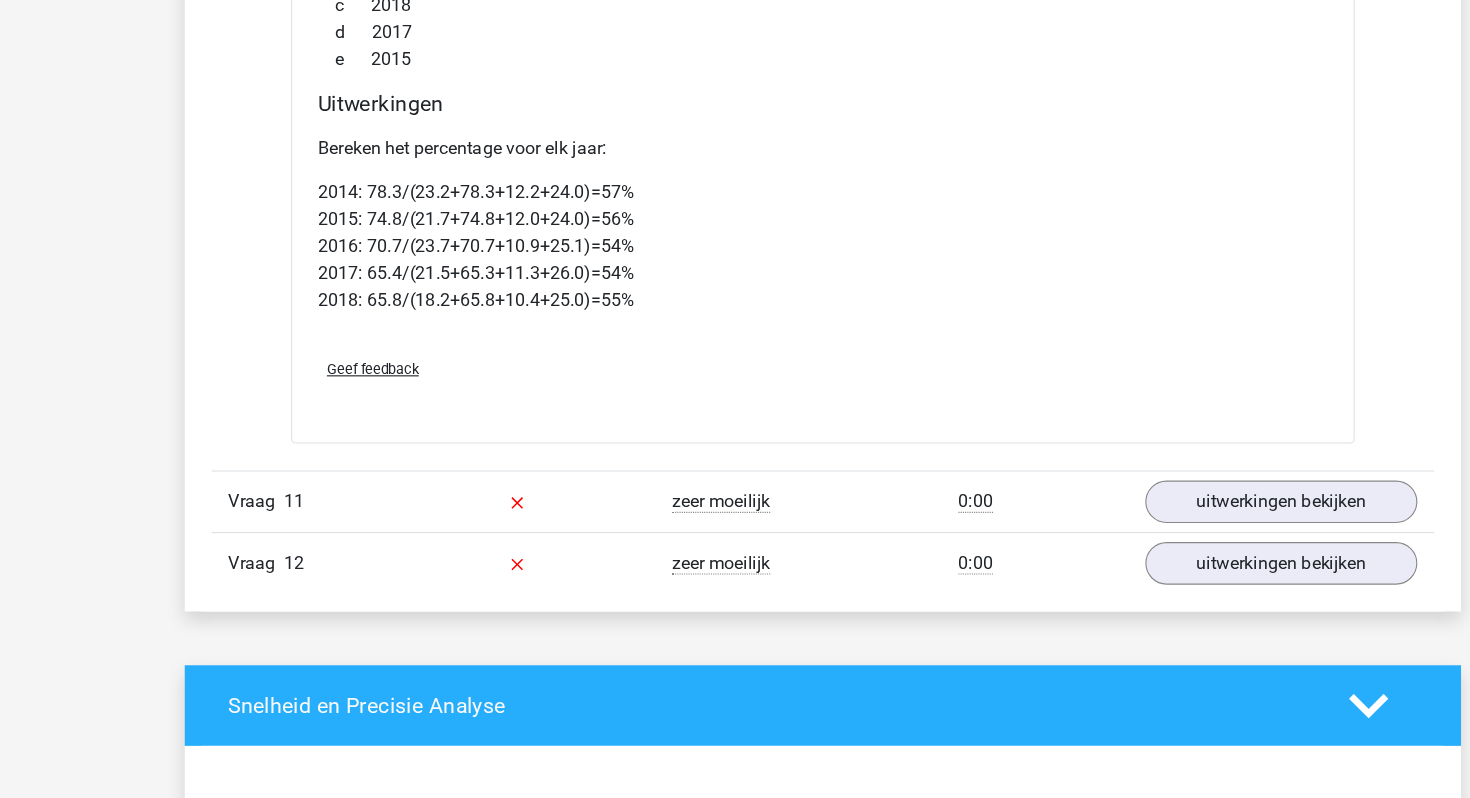 scroll, scrollTop: 4735, scrollLeft: 0, axis: vertical 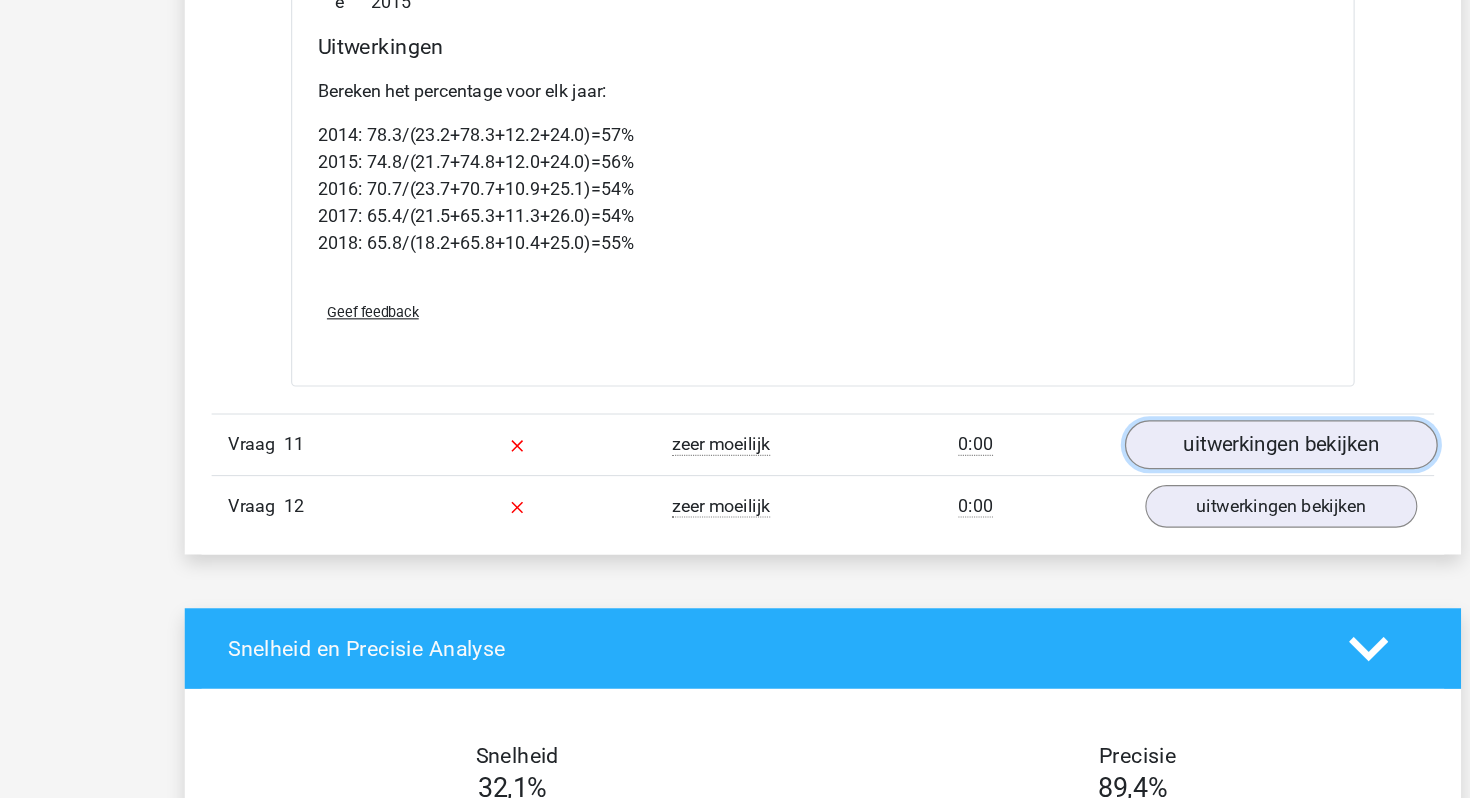 click on "uitwerkingen bekijken" at bounding box center [1144, 483] 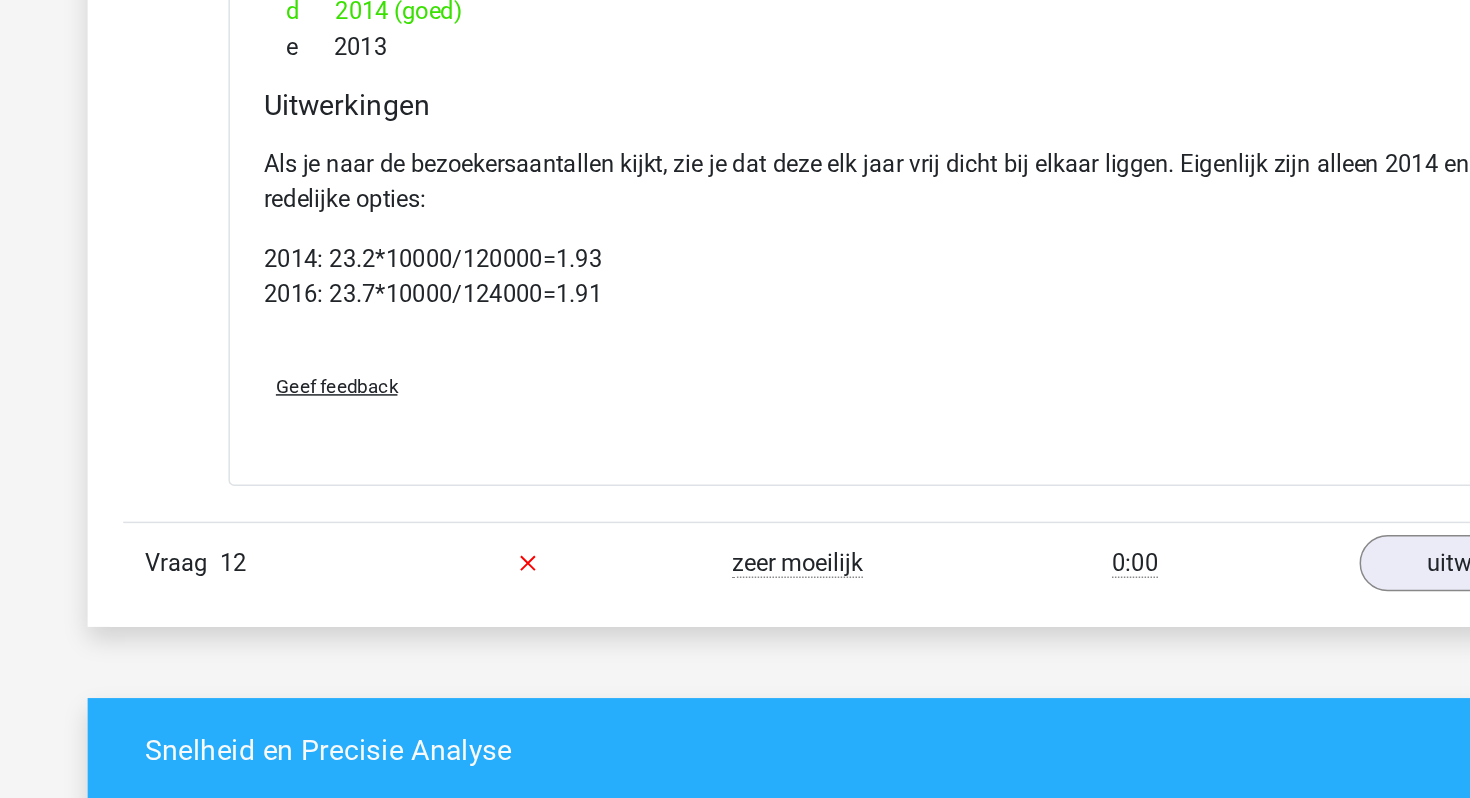 scroll, scrollTop: 5480, scrollLeft: 0, axis: vertical 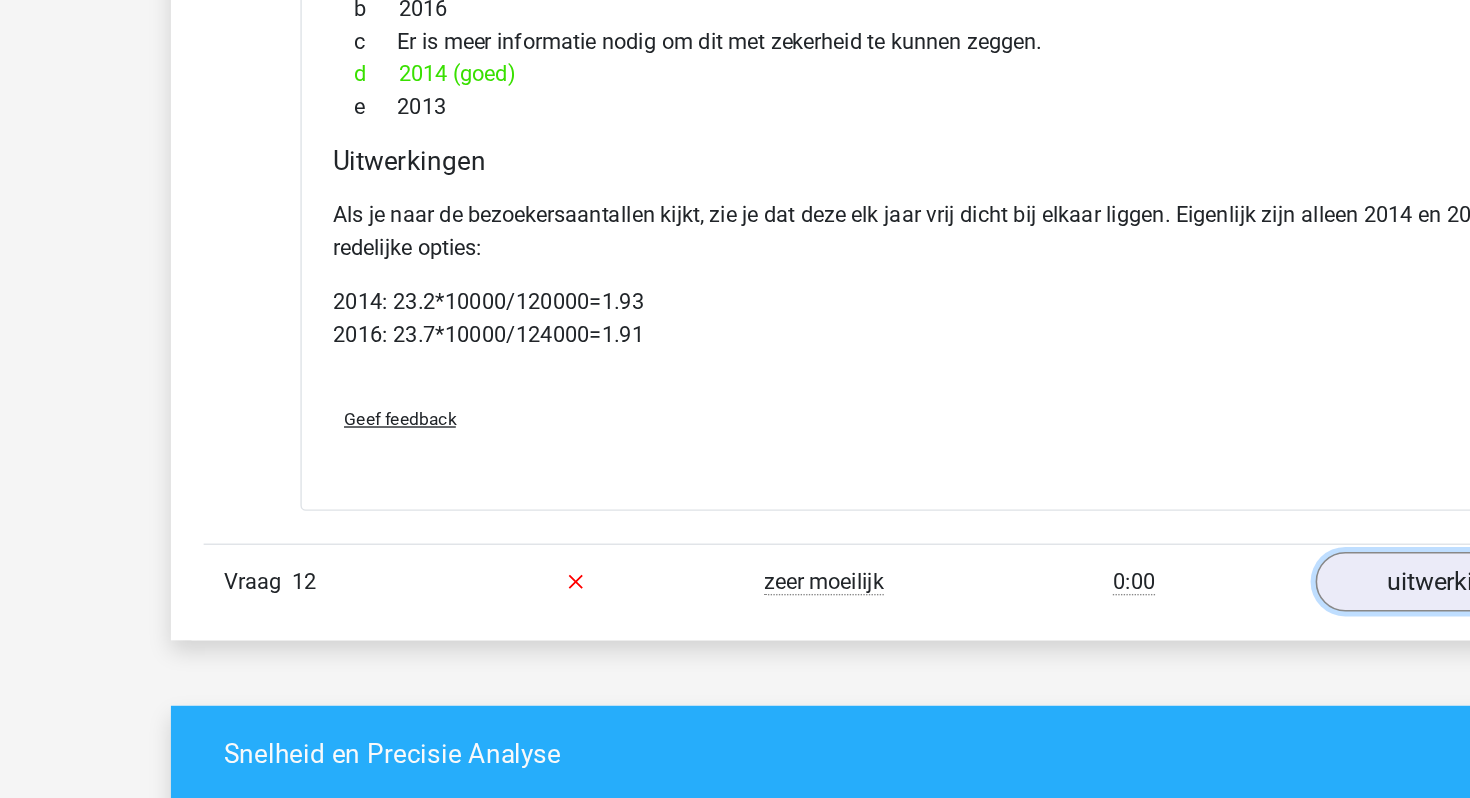 click on "uitwerkingen bekijken" at bounding box center [1144, 639] 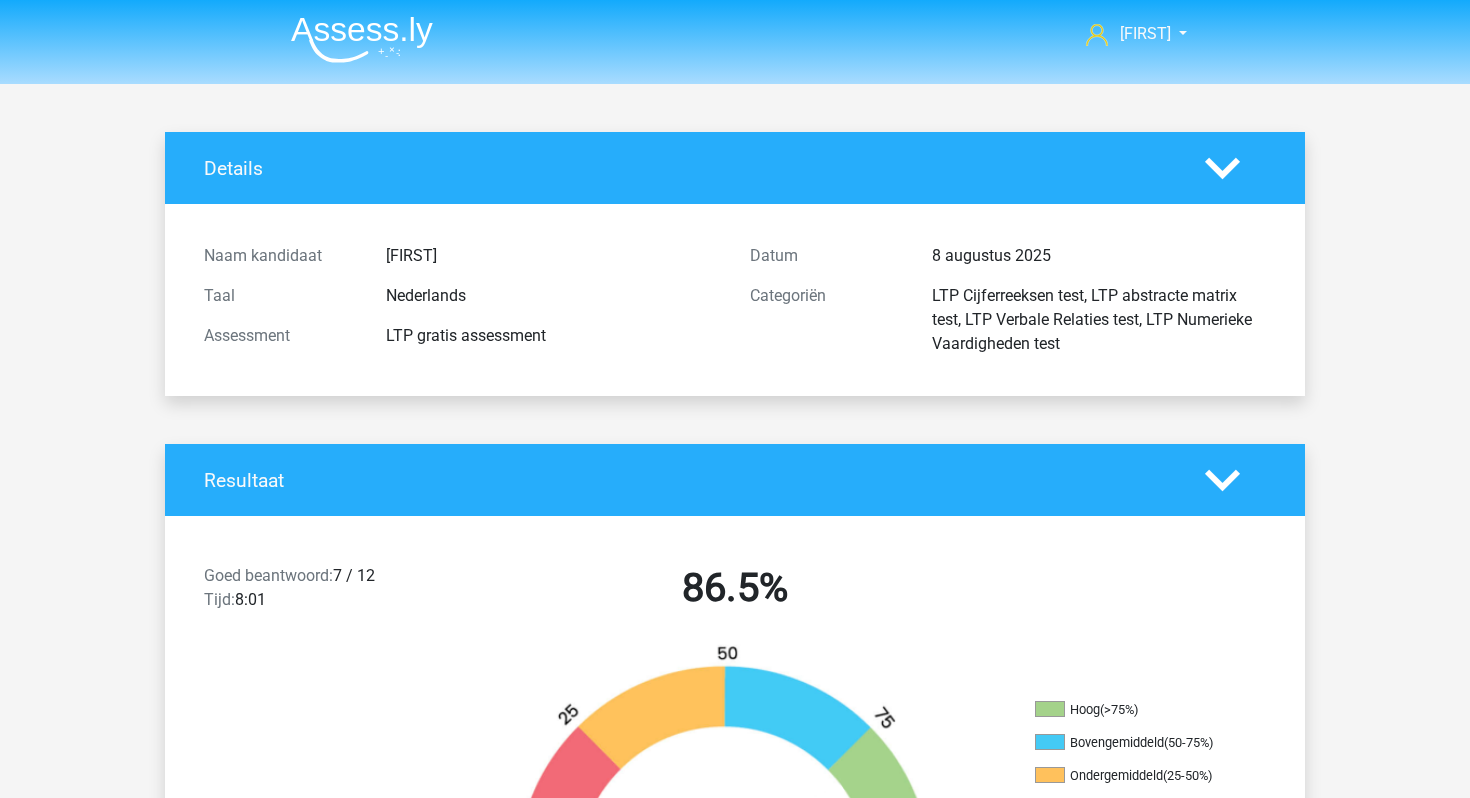 scroll, scrollTop: 11, scrollLeft: 0, axis: vertical 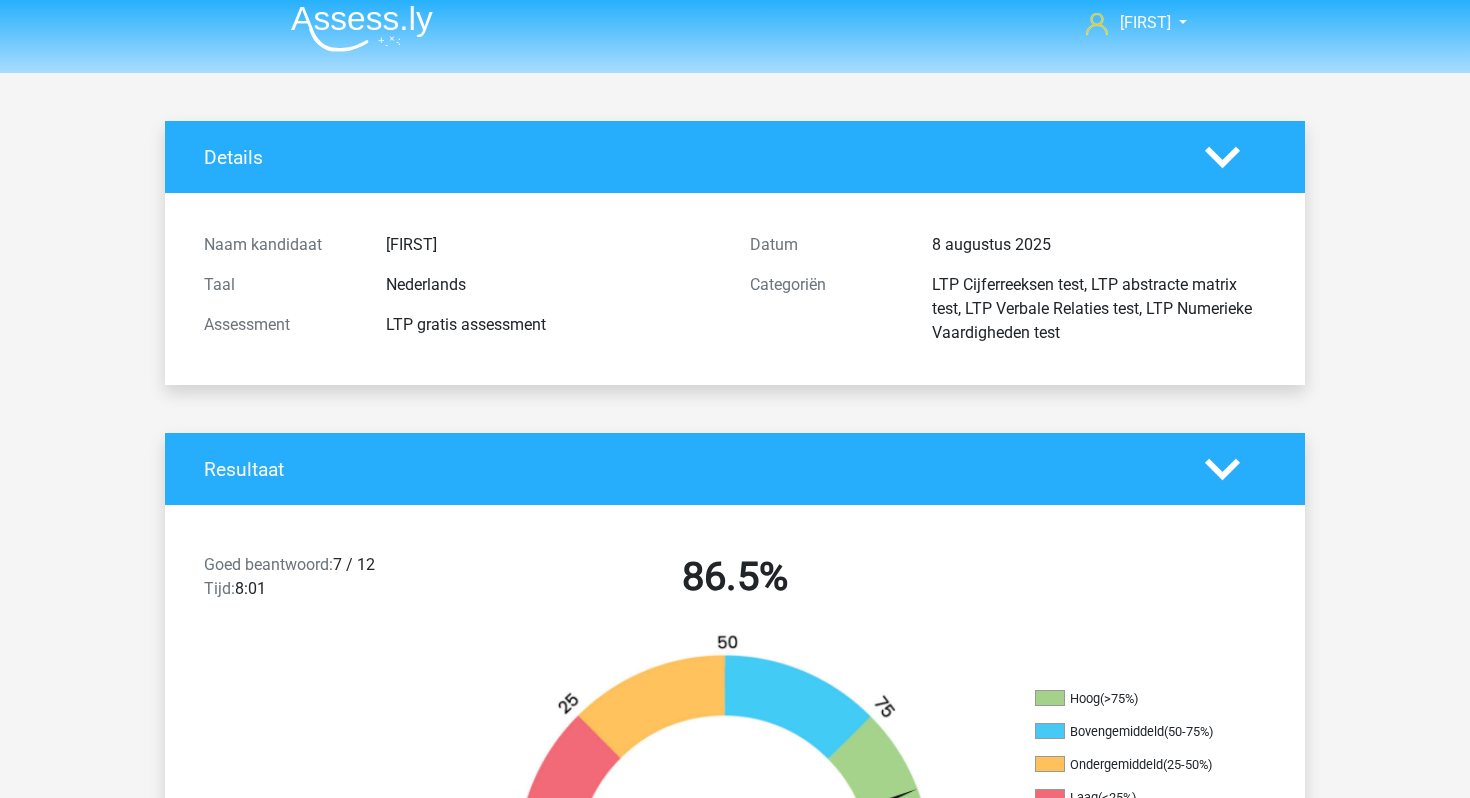 click at bounding box center (362, 28) 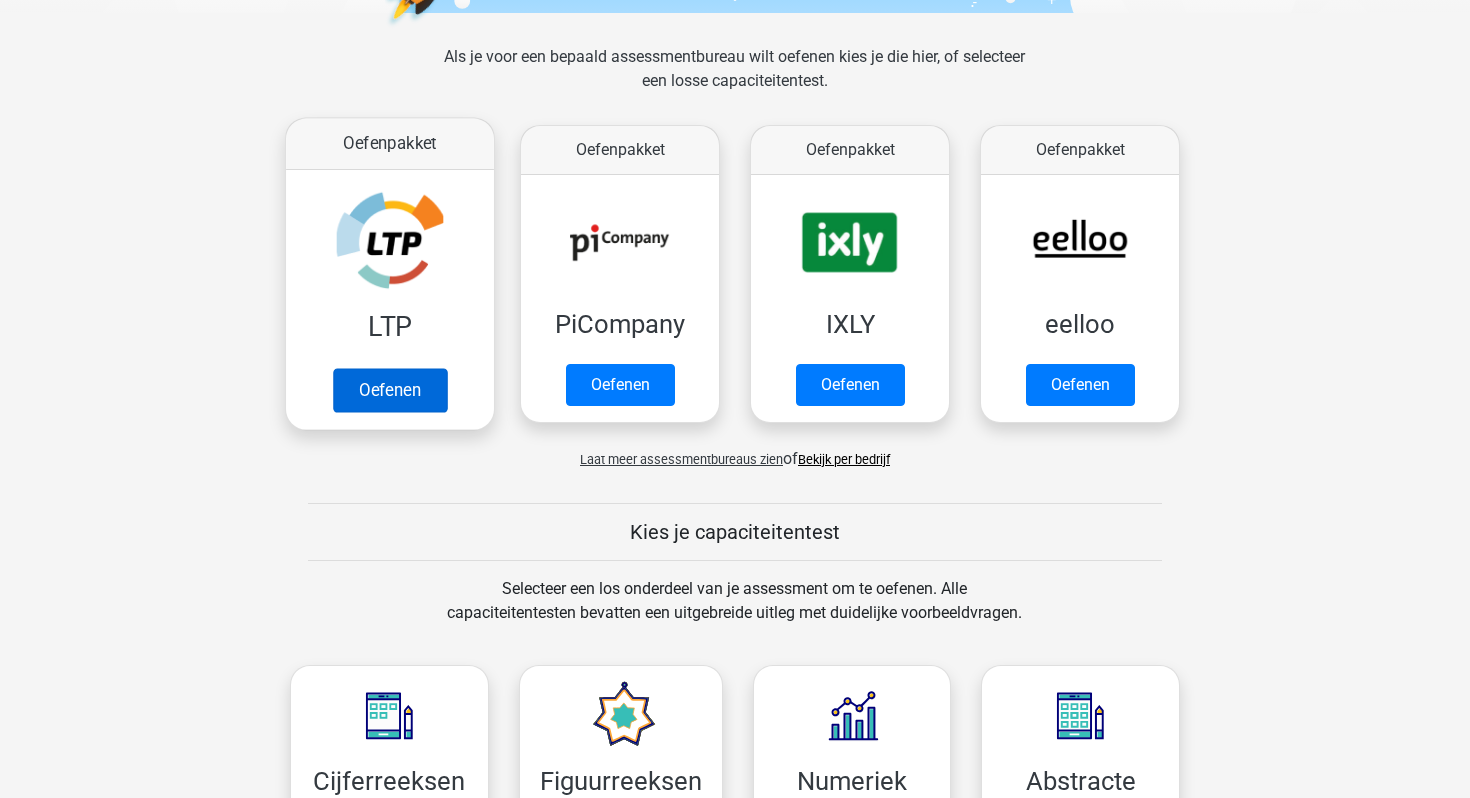 scroll, scrollTop: 274, scrollLeft: 0, axis: vertical 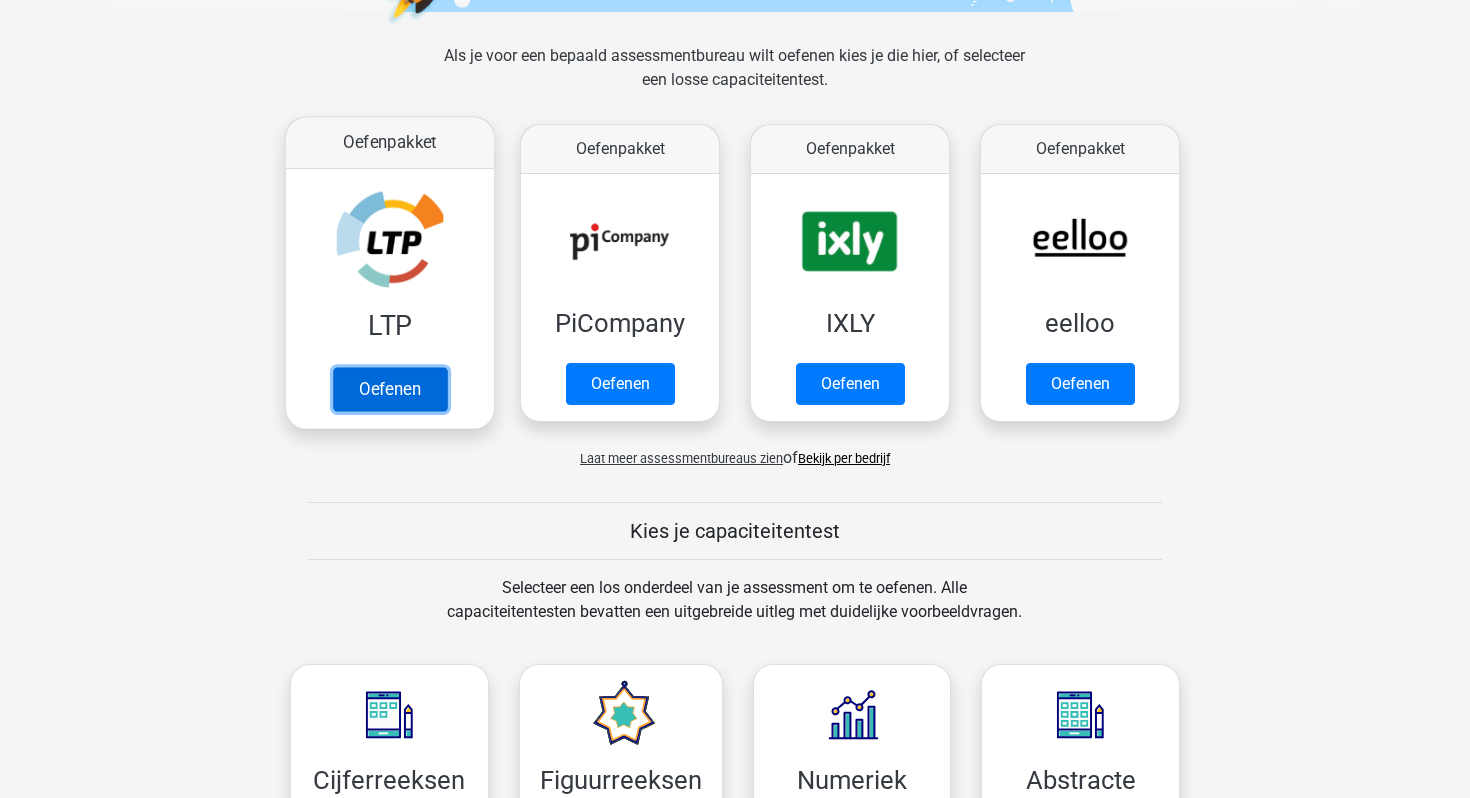 click on "Oefenen" at bounding box center (390, 389) 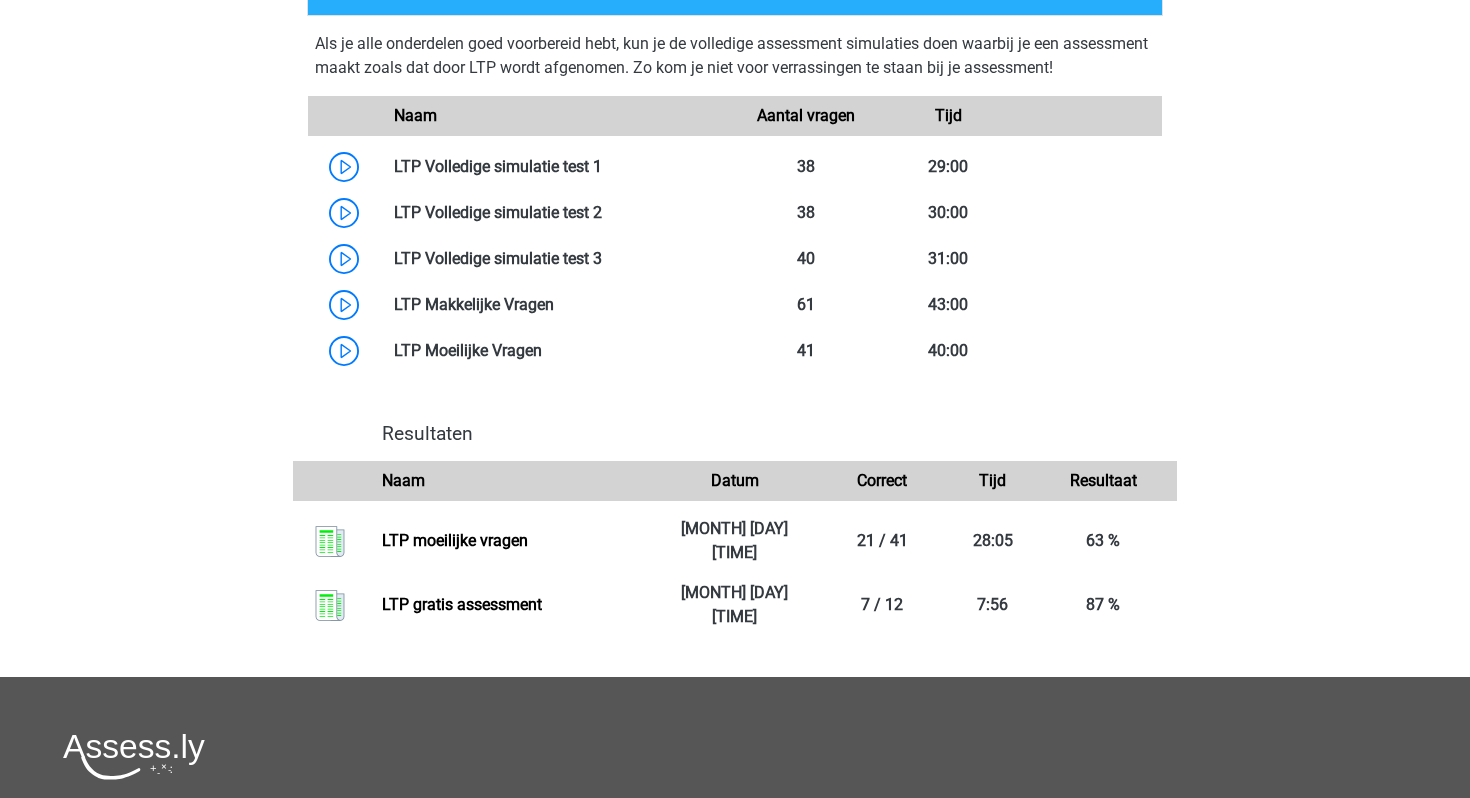 scroll, scrollTop: 1197, scrollLeft: 0, axis: vertical 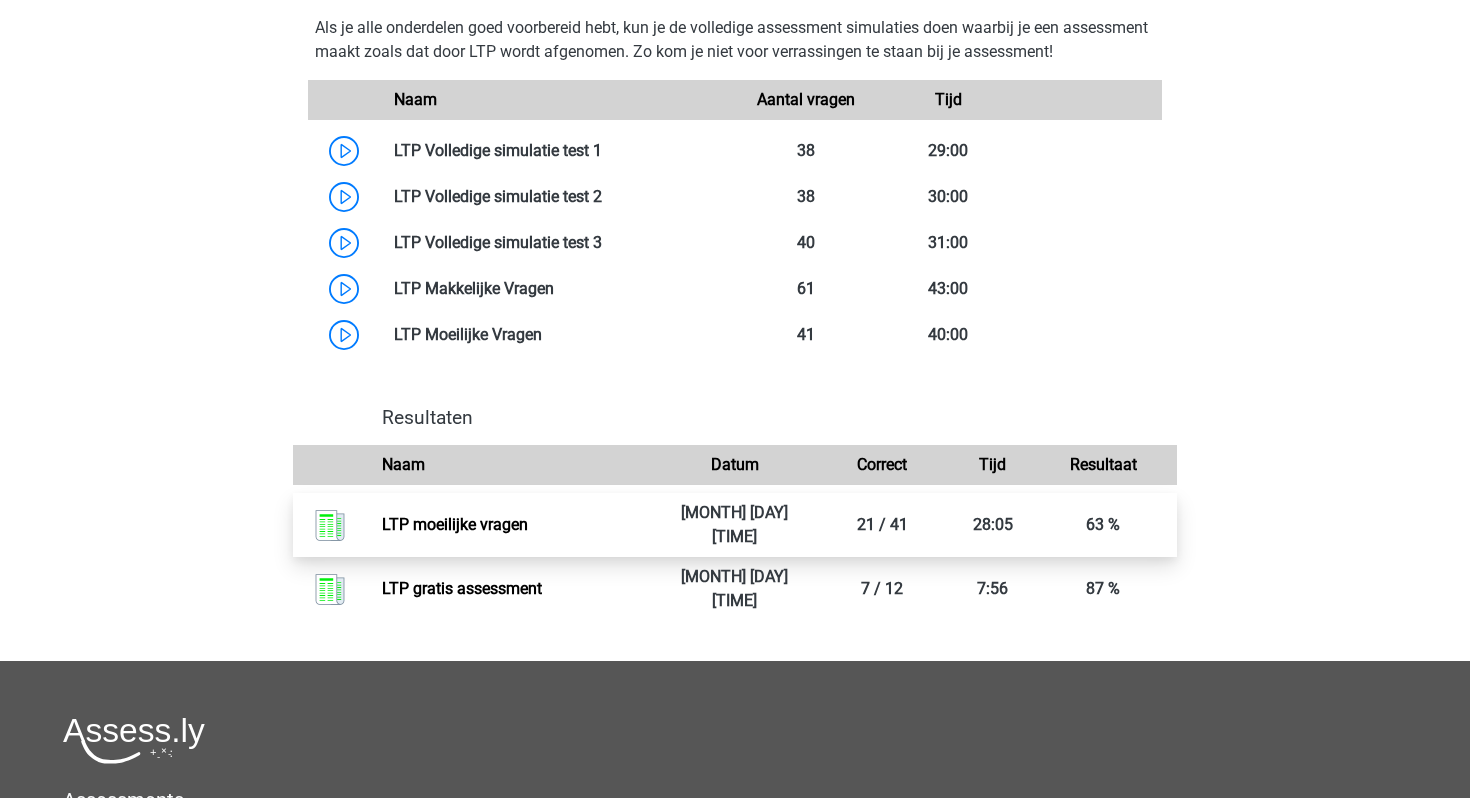 click on "LTP moeilijke vragen" at bounding box center (455, 524) 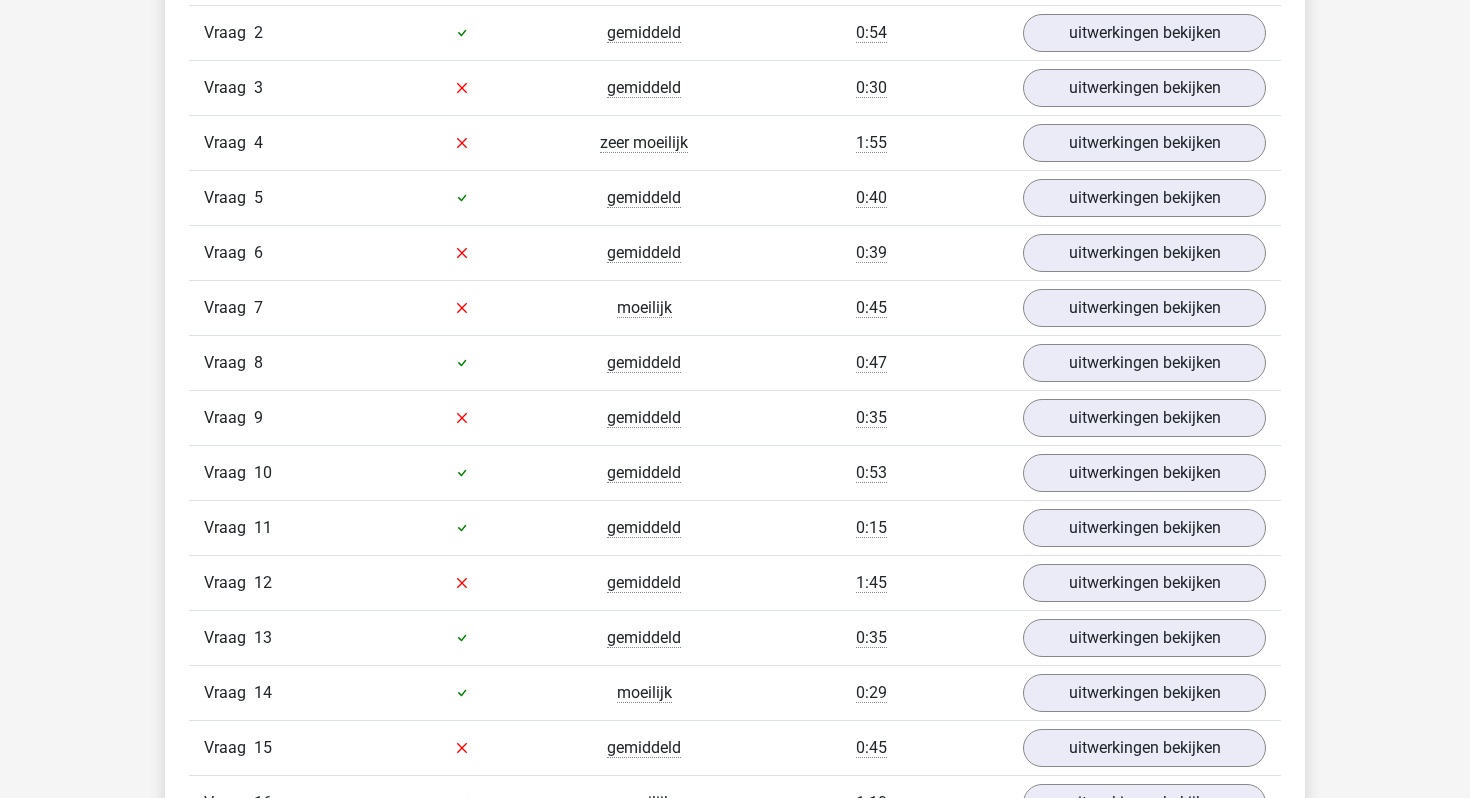 scroll, scrollTop: 1888, scrollLeft: 0, axis: vertical 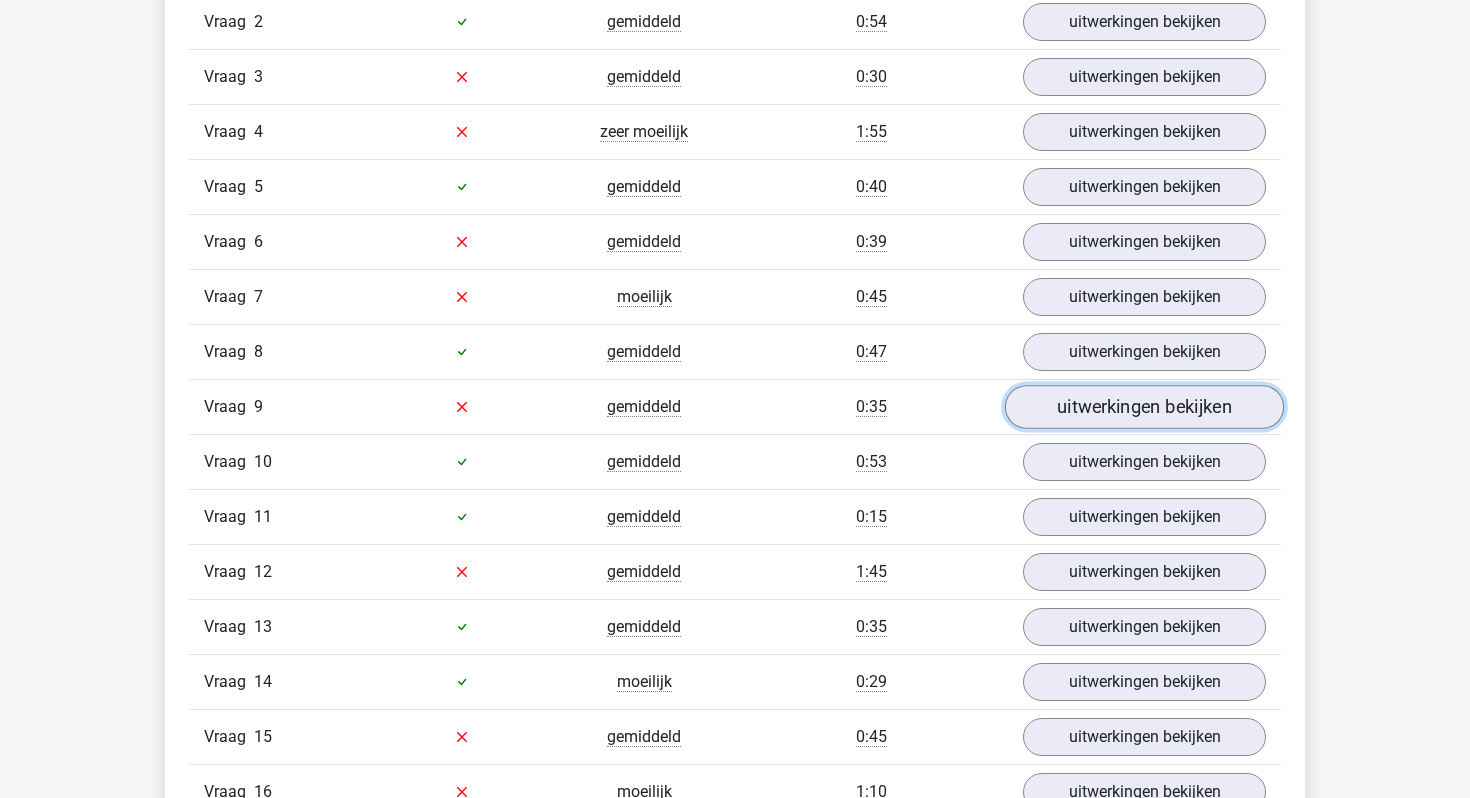 click on "uitwerkingen bekijken" at bounding box center (1144, 407) 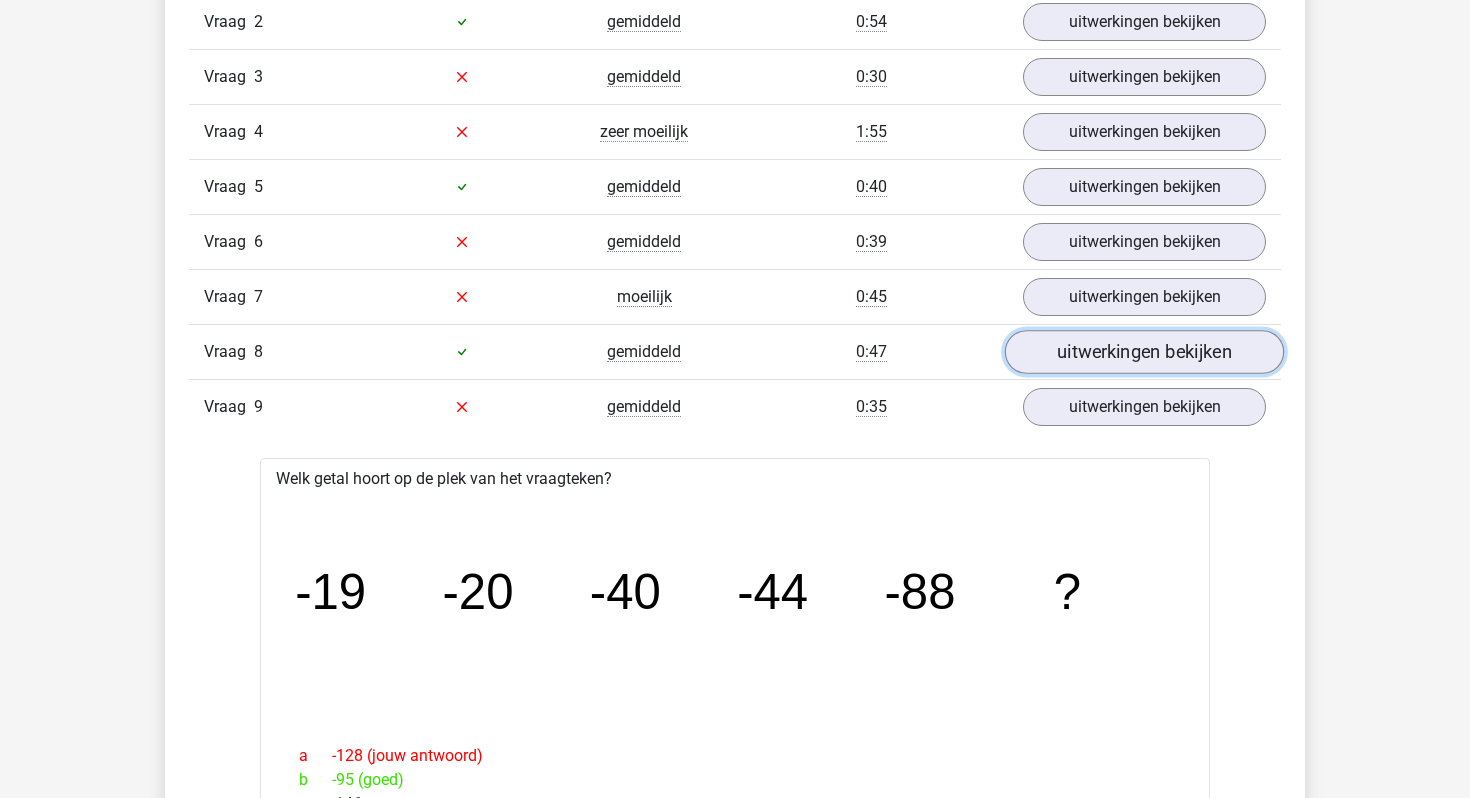 click on "uitwerkingen bekijken" at bounding box center (1144, 352) 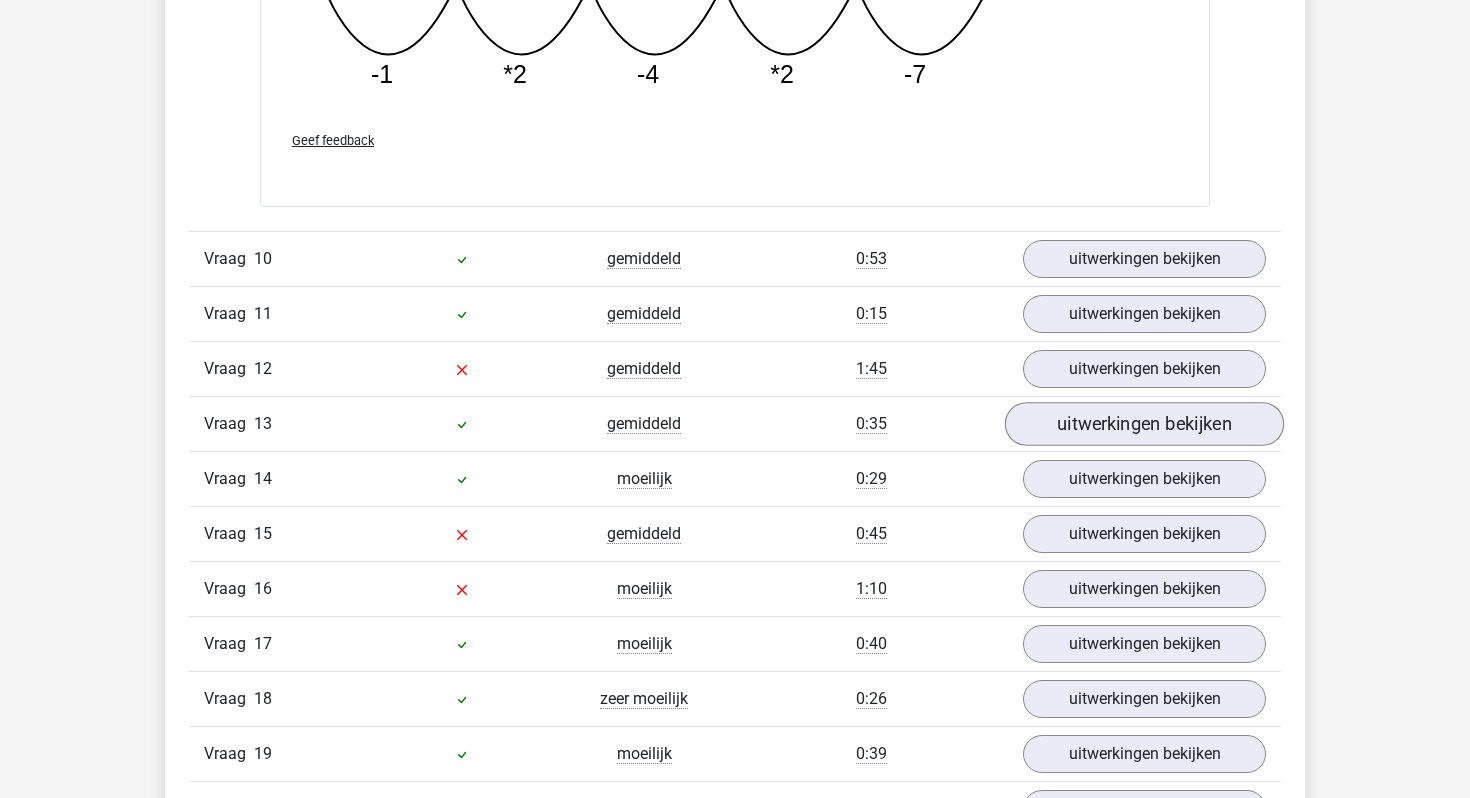scroll, scrollTop: 4266, scrollLeft: 0, axis: vertical 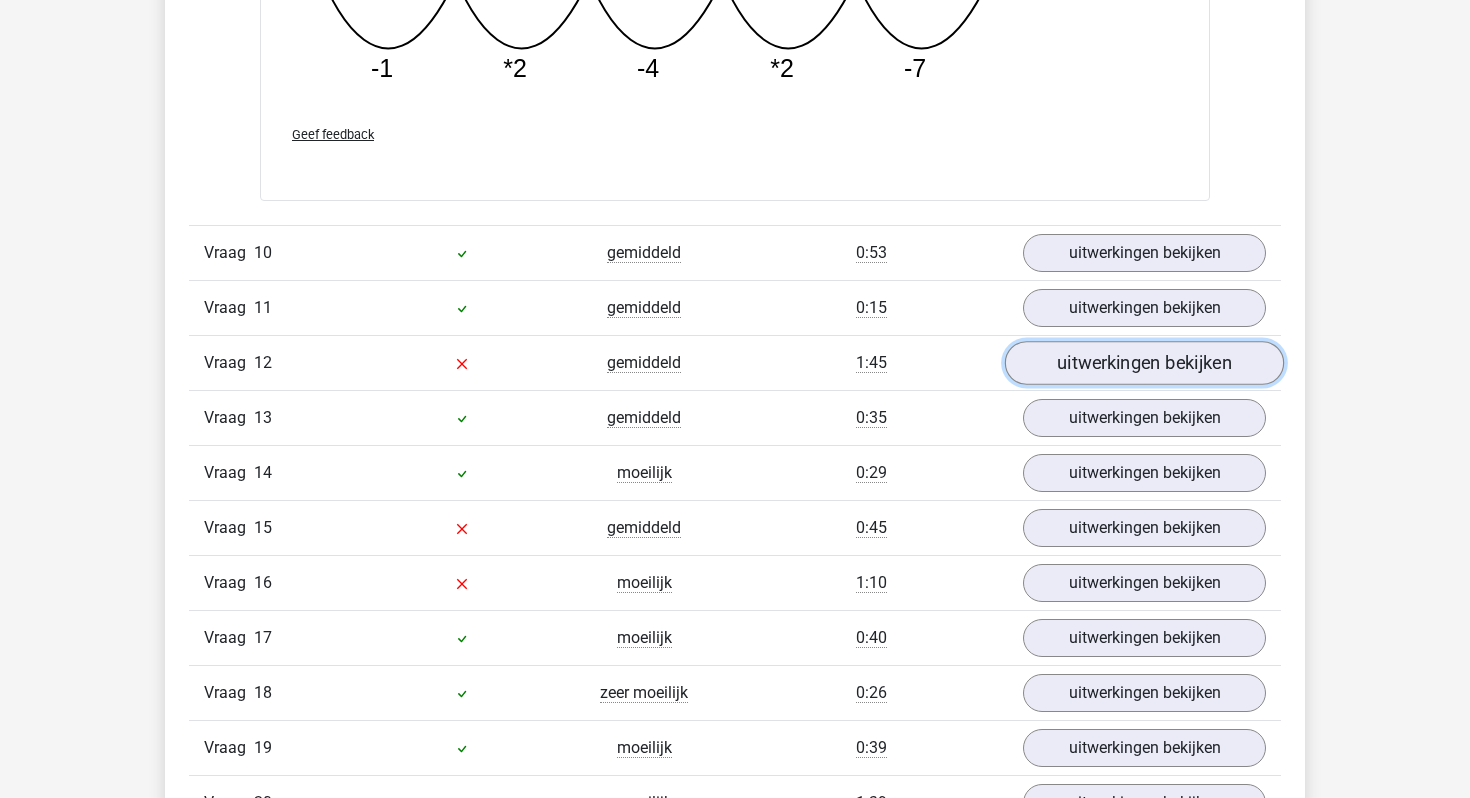 click on "uitwerkingen bekijken" at bounding box center [1144, 364] 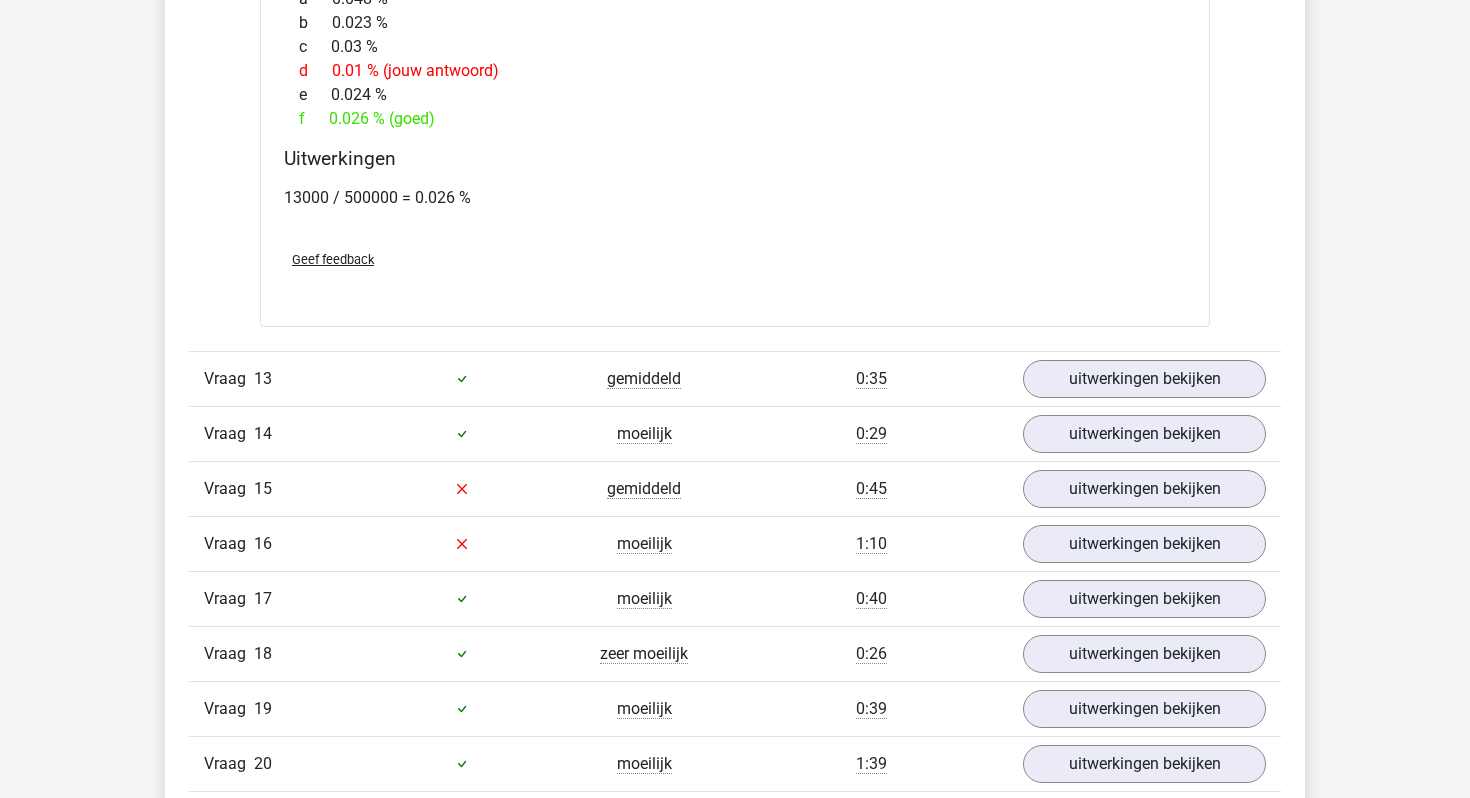 scroll, scrollTop: 5424, scrollLeft: 0, axis: vertical 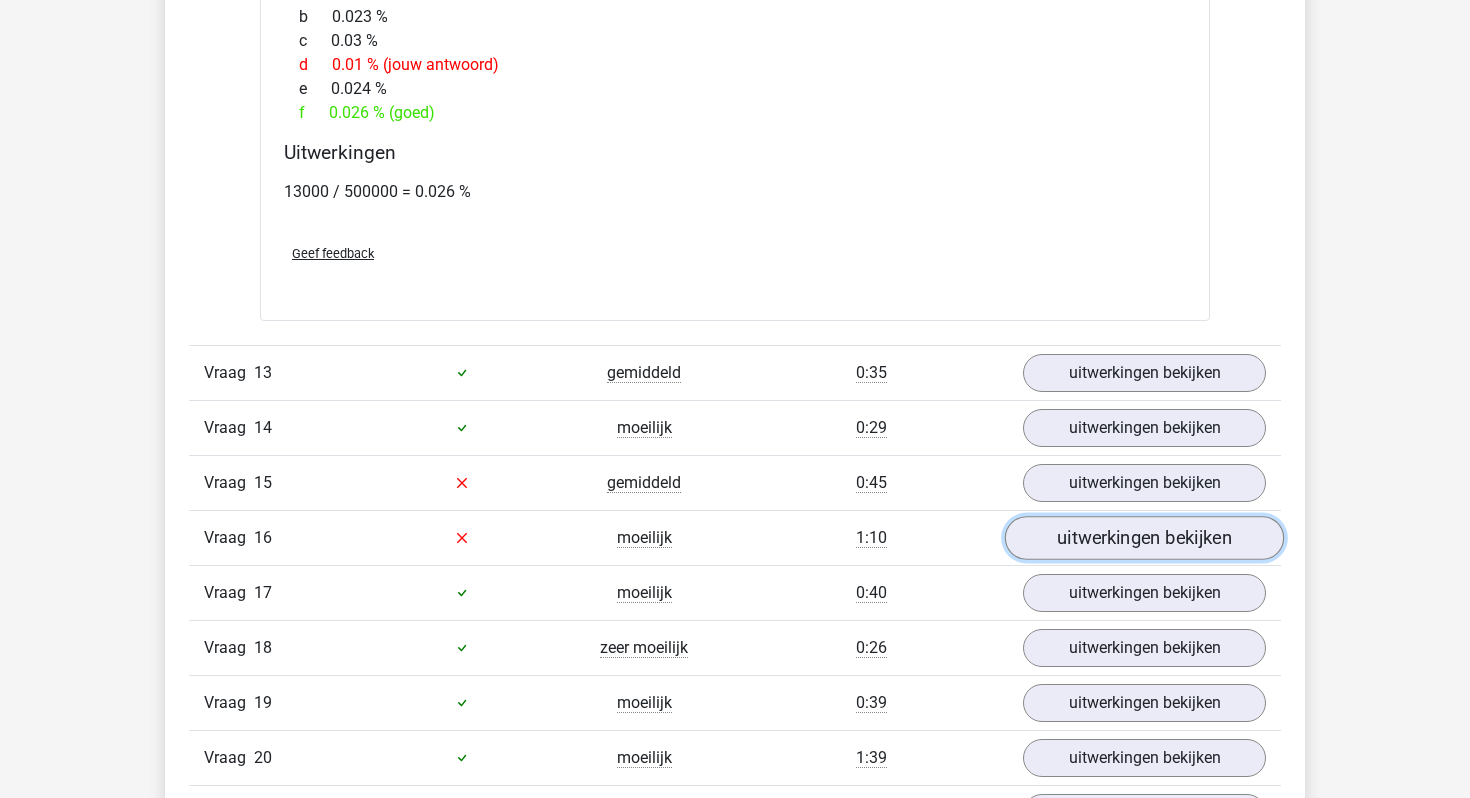 click on "uitwerkingen bekijken" at bounding box center [1144, 538] 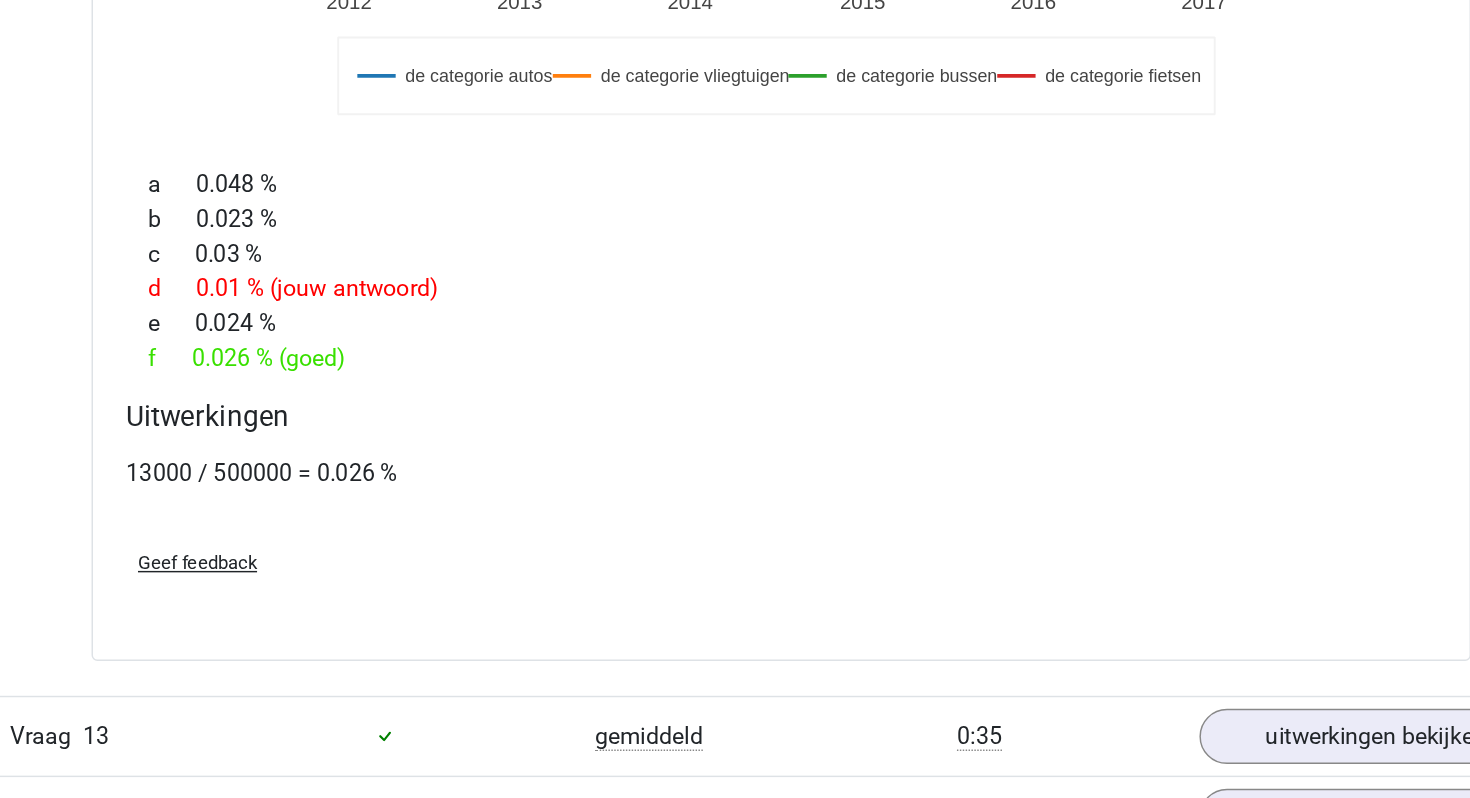 scroll, scrollTop: 5288, scrollLeft: 0, axis: vertical 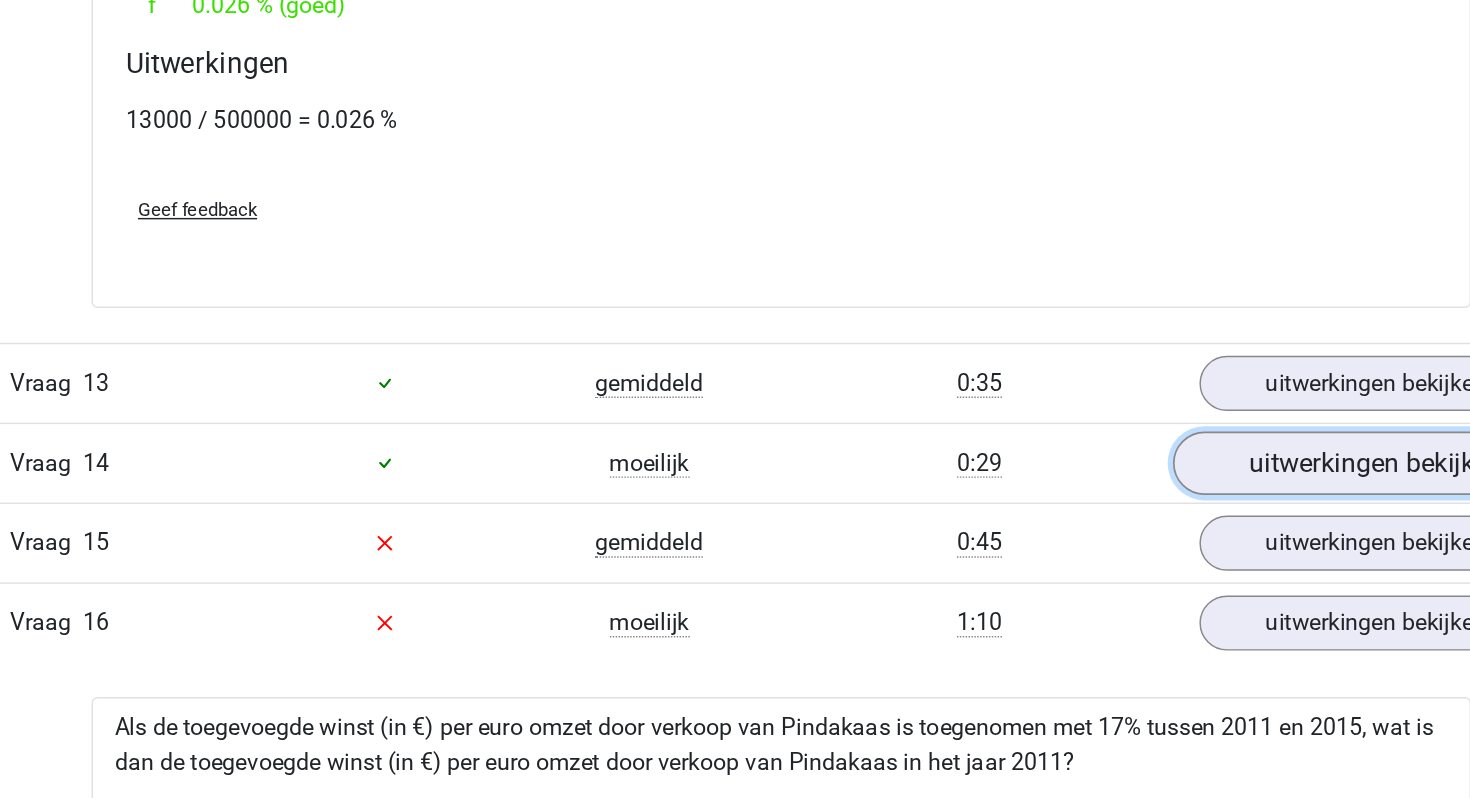 click on "uitwerkingen bekijken" at bounding box center (1144, 564) 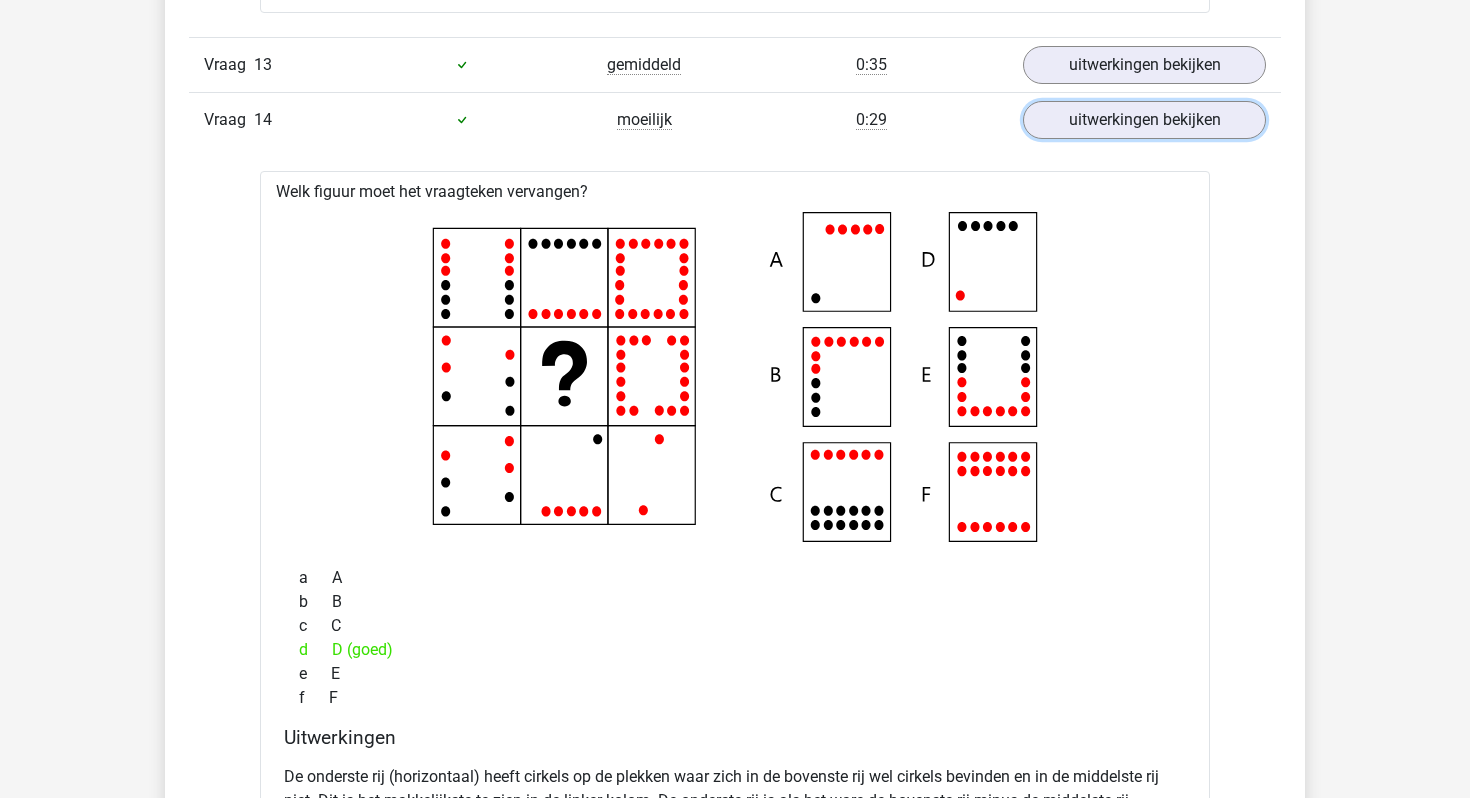 scroll, scrollTop: 5749, scrollLeft: 0, axis: vertical 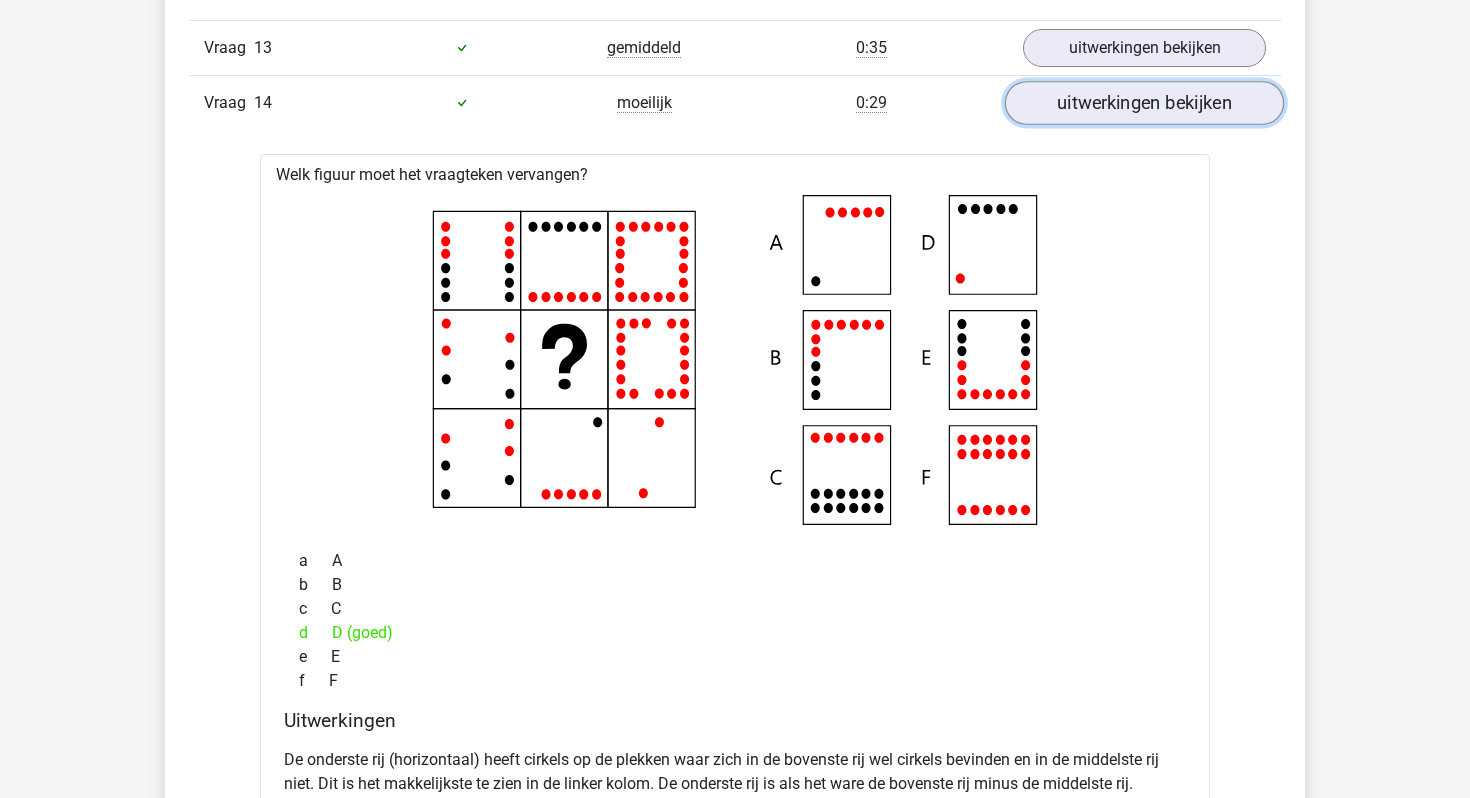 click on "uitwerkingen bekijken" at bounding box center [1144, 103] 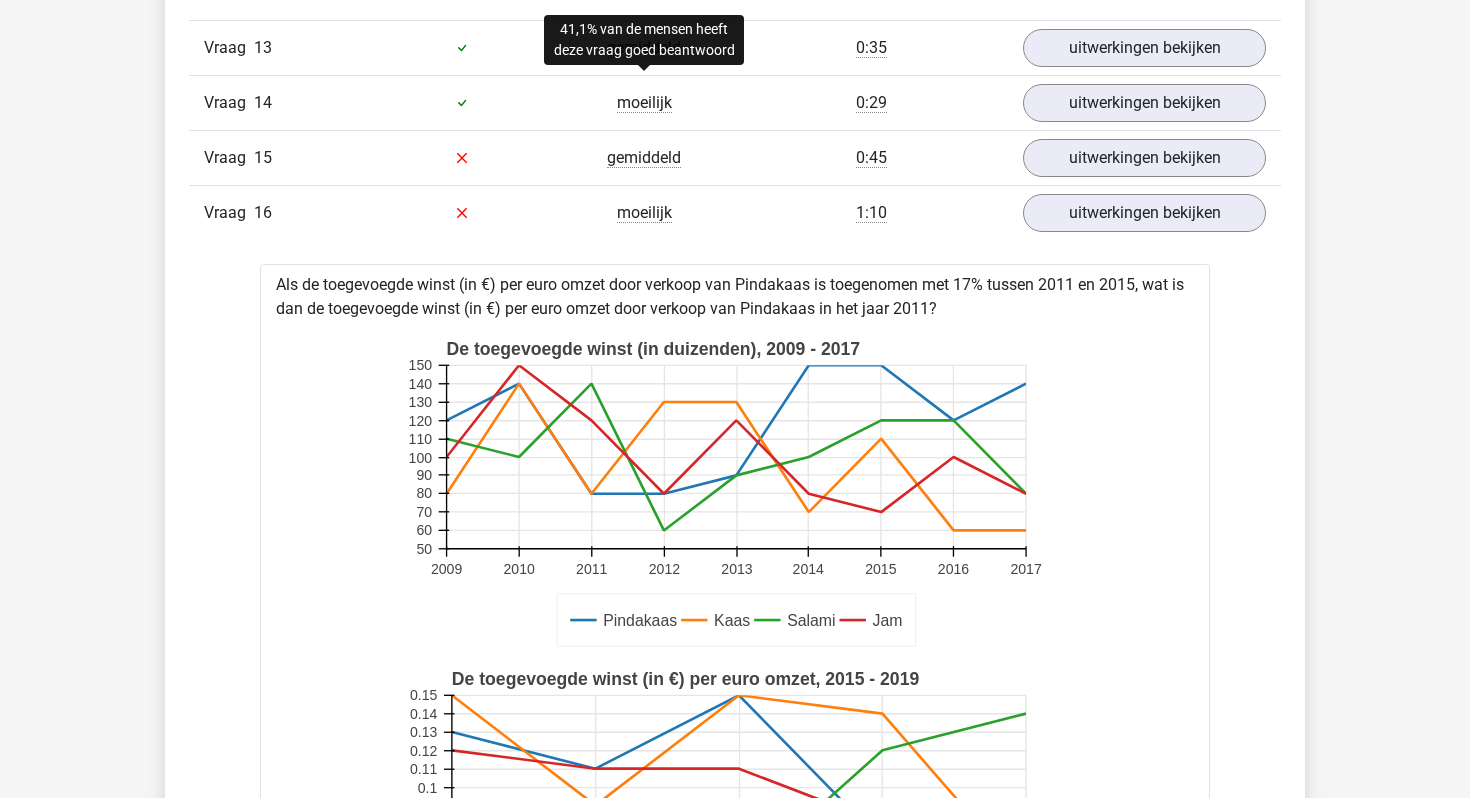 click on "moeilijk" at bounding box center [644, 103] 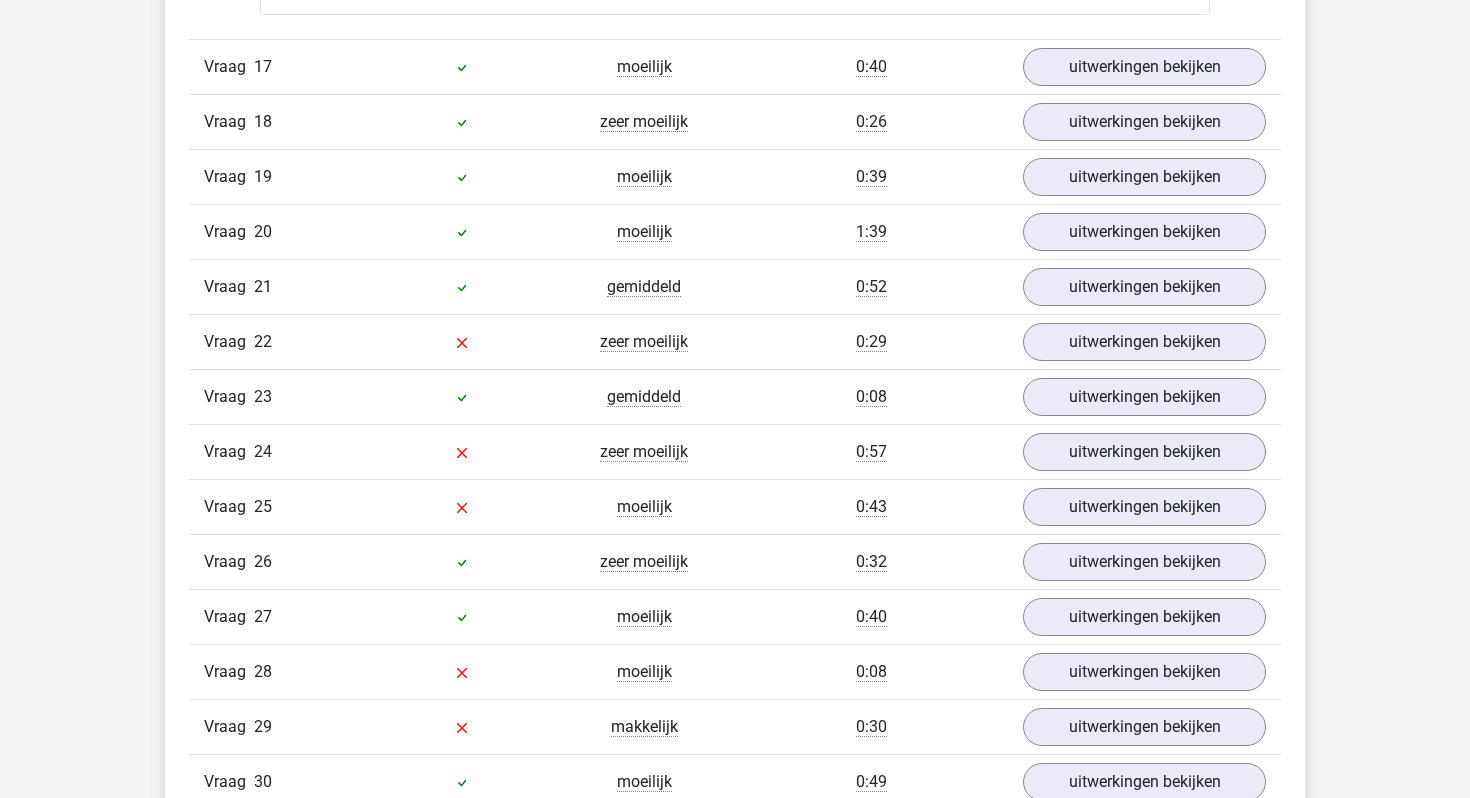 scroll, scrollTop: 7153, scrollLeft: 0, axis: vertical 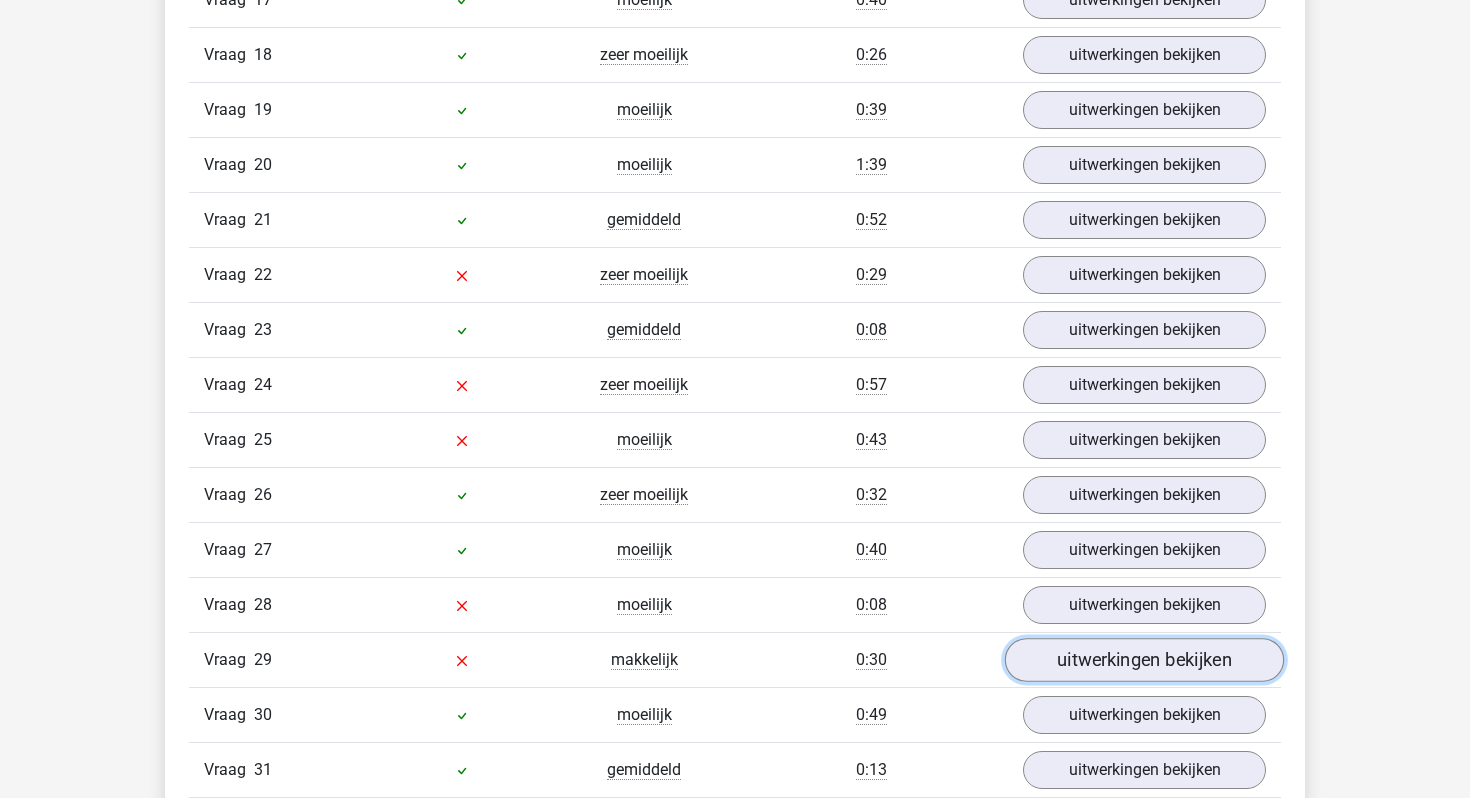 click on "uitwerkingen bekijken" at bounding box center [1144, 660] 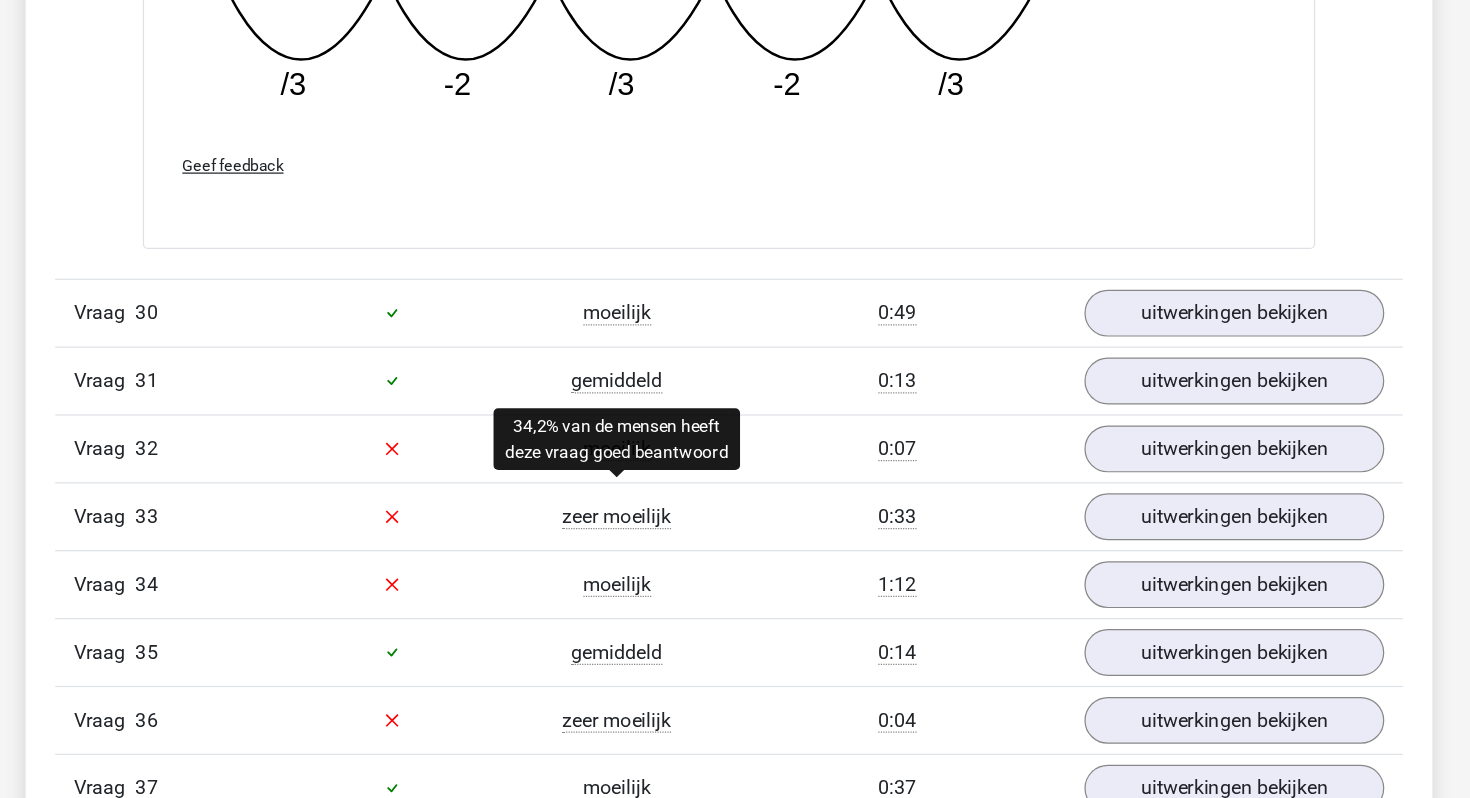 scroll, scrollTop: 8401, scrollLeft: 0, axis: vertical 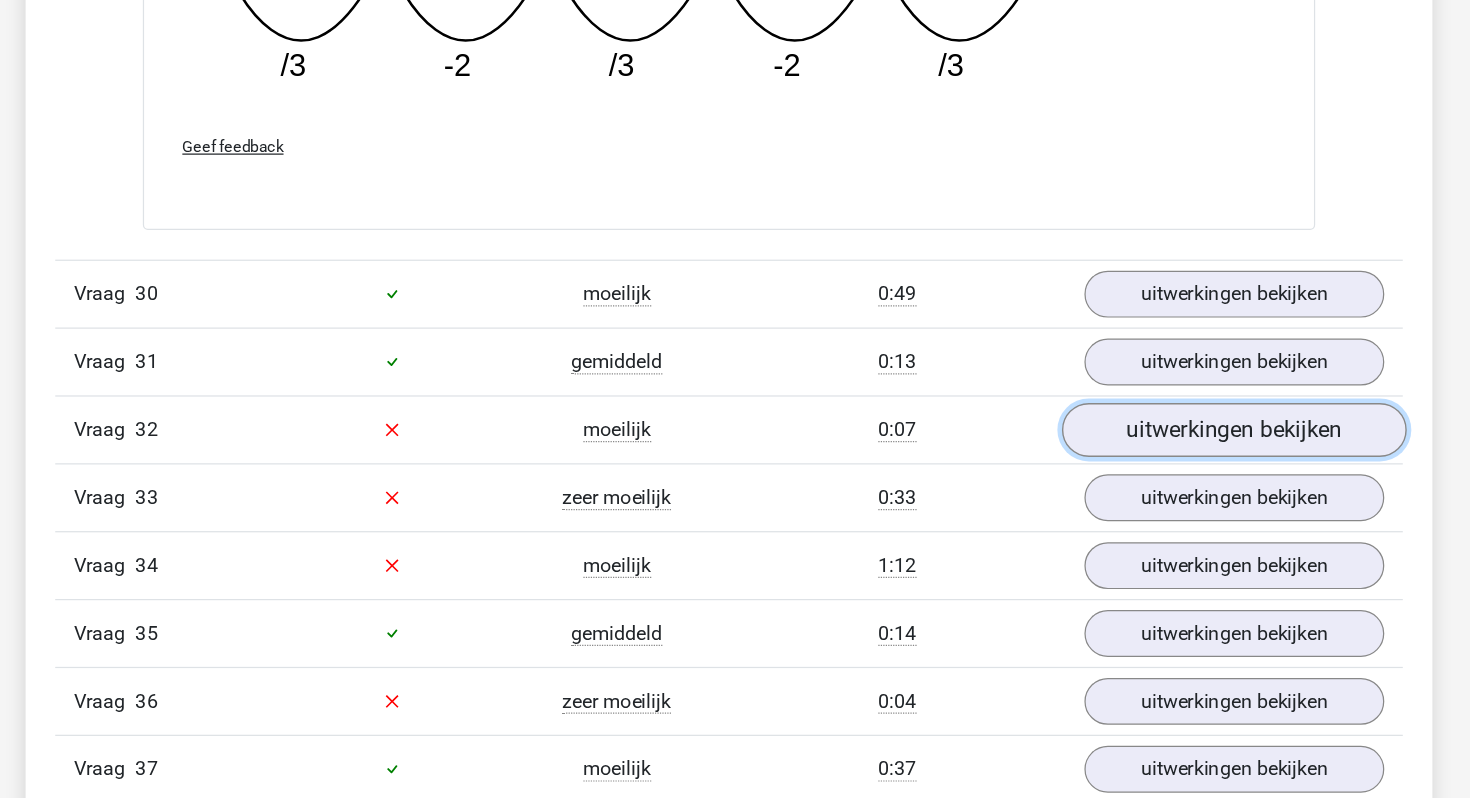click on "uitwerkingen bekijken" at bounding box center [1144, 499] 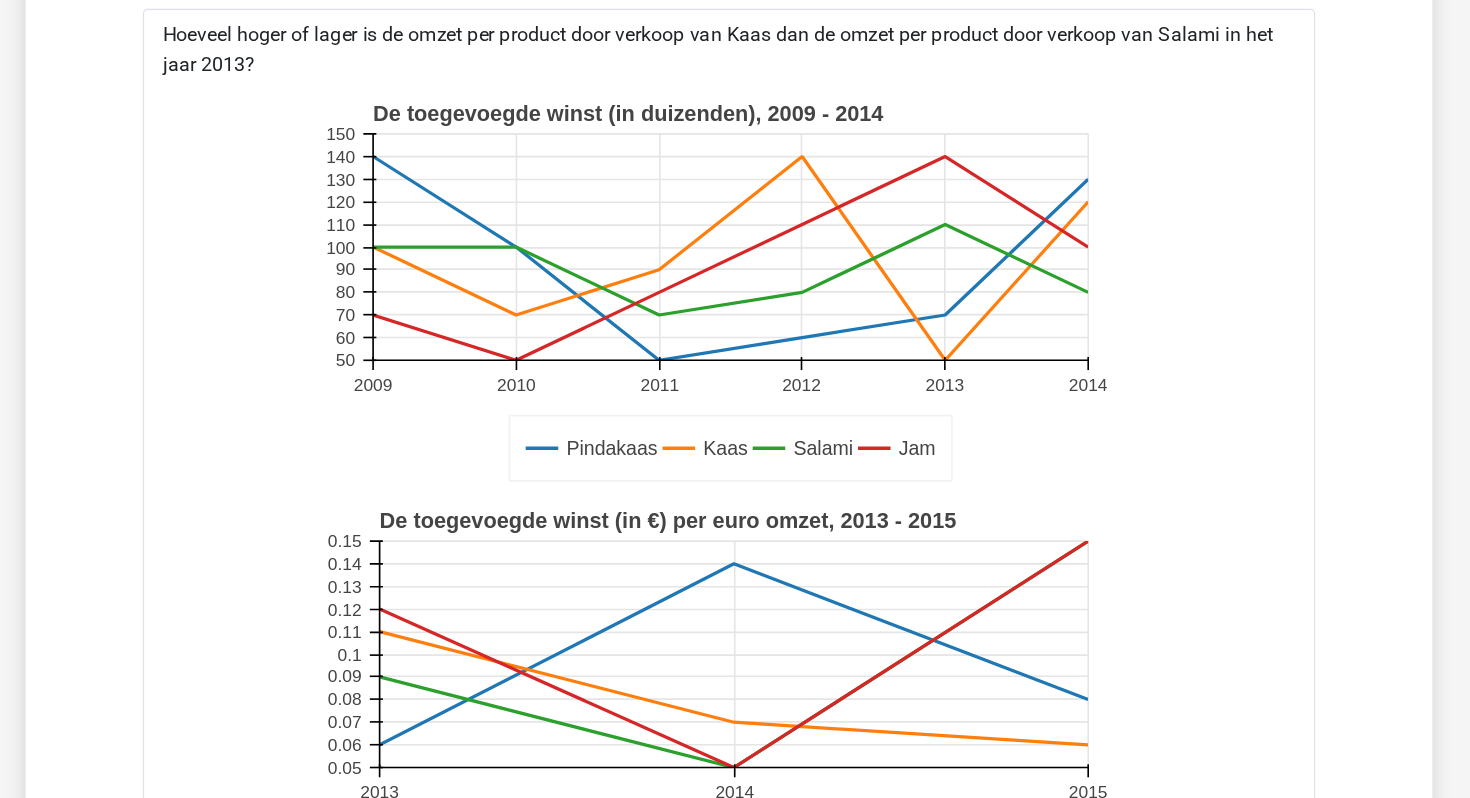 scroll, scrollTop: 8799, scrollLeft: 0, axis: vertical 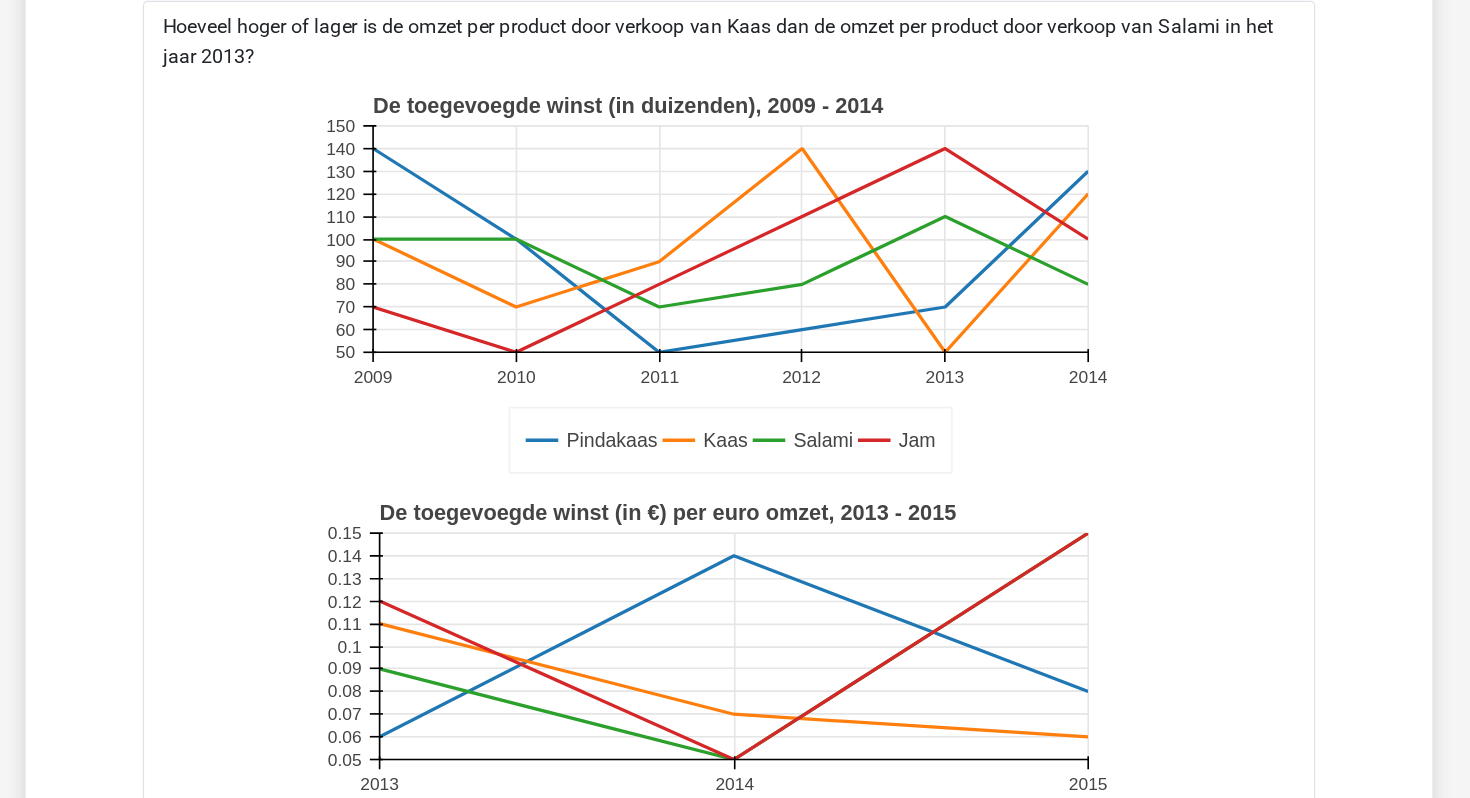 click 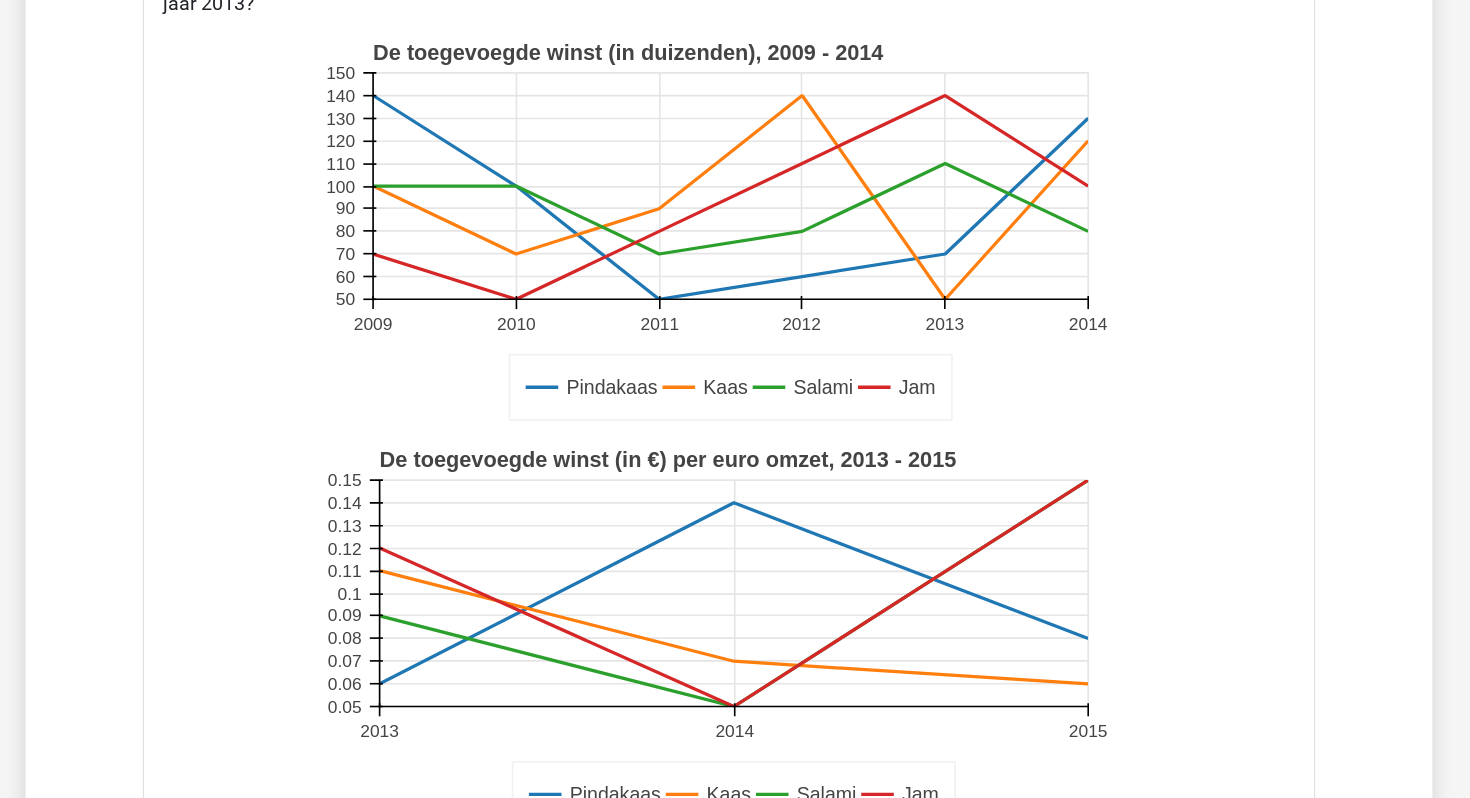 scroll, scrollTop: 8844, scrollLeft: 0, axis: vertical 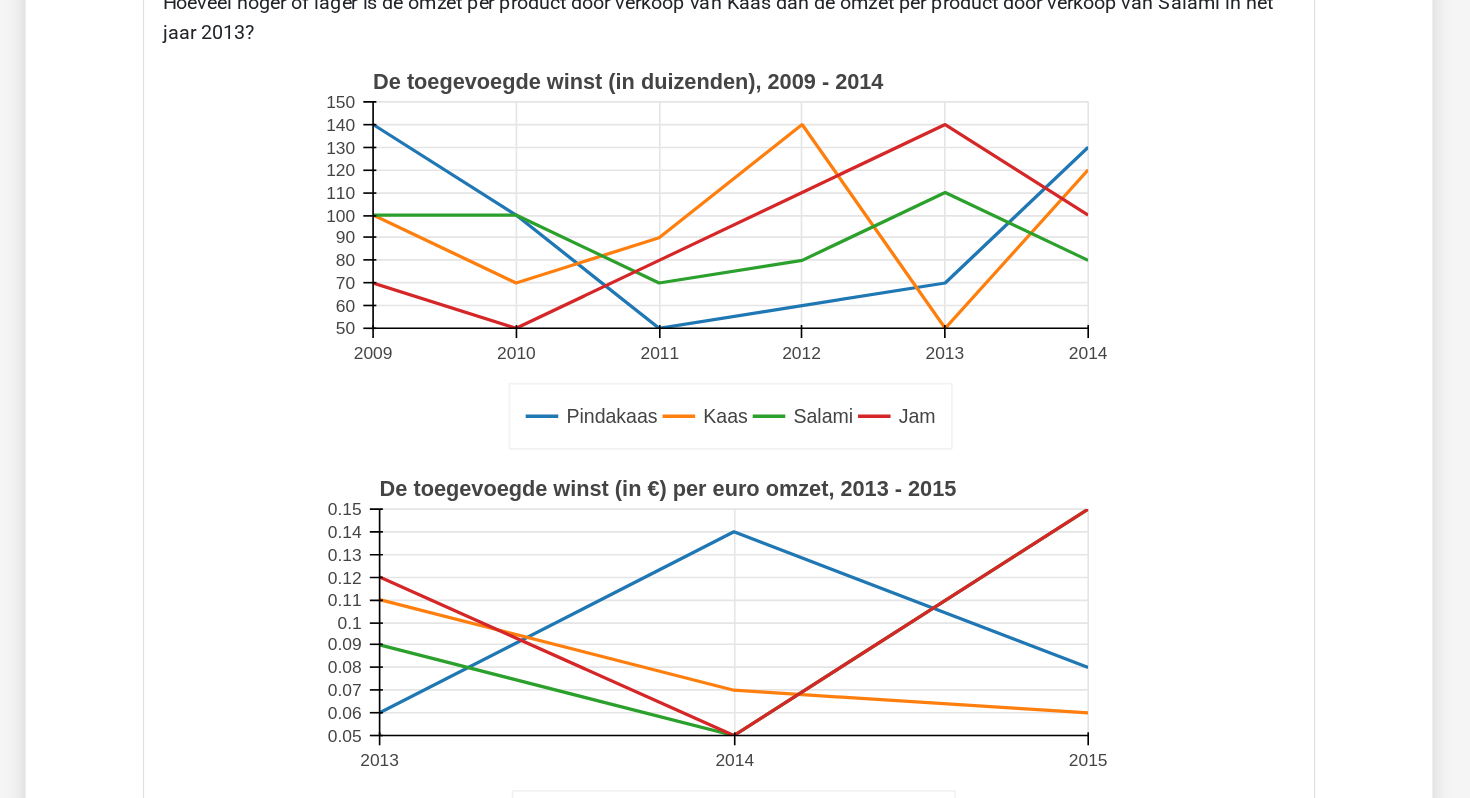 click 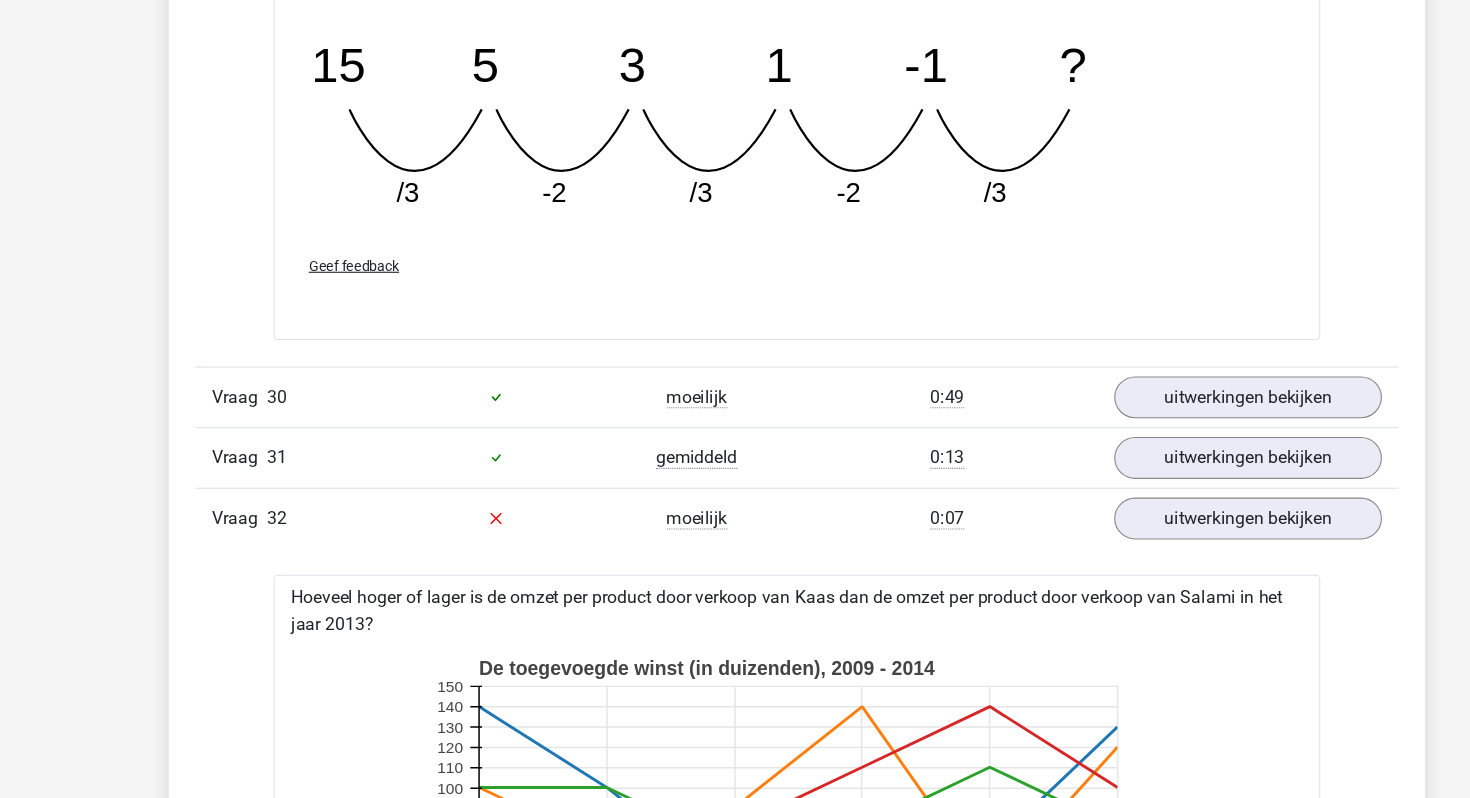 scroll, scrollTop: 8386, scrollLeft: 0, axis: vertical 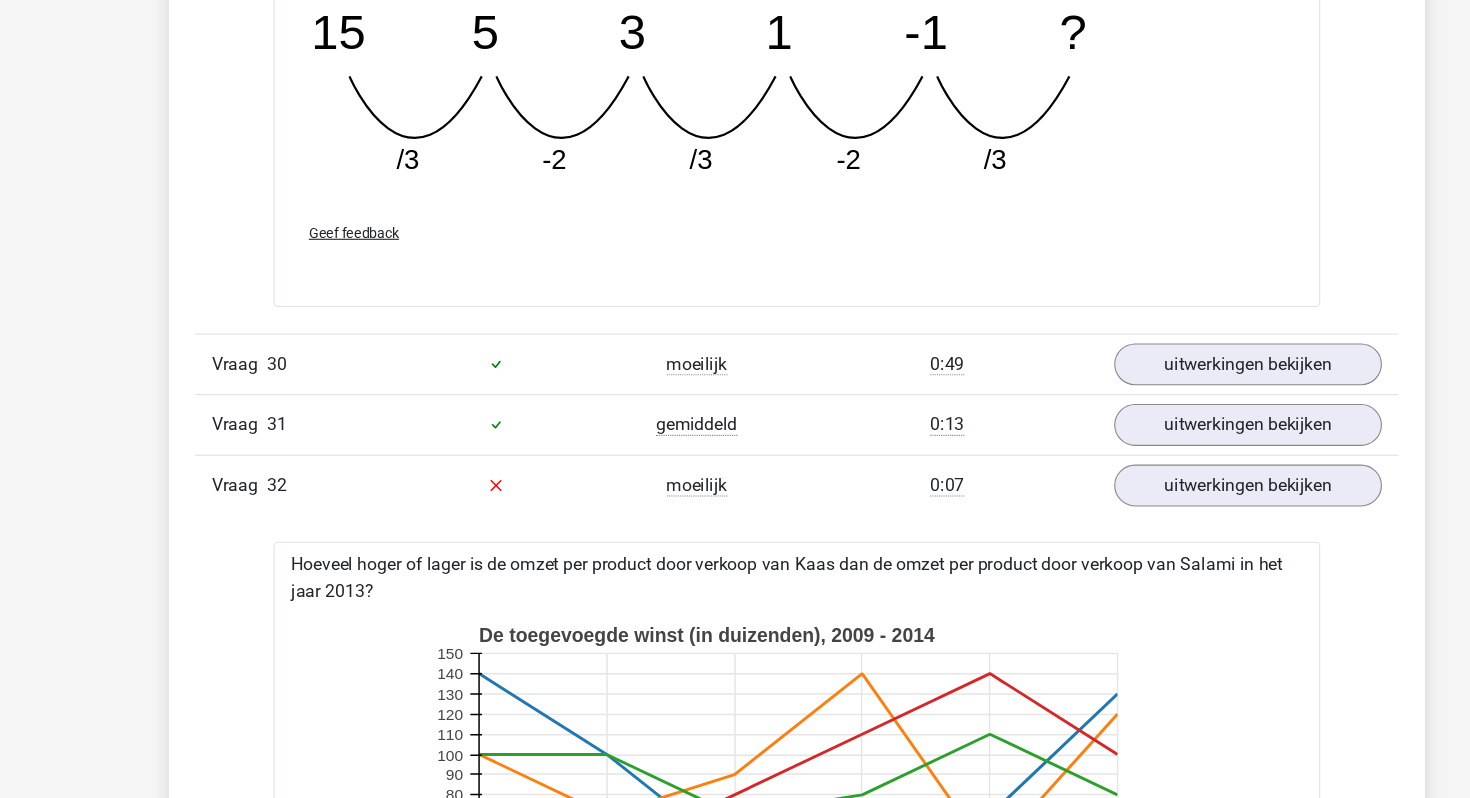 click on "Vraag
1
moeilijk
0:34
uitwerkingen bekijken
Welk getal hoort op de plek van het vraagteken?
image/svg+xml
-12
-24
-8
-16
-16/3
-32/3
?
a b" at bounding box center [735, -2193] 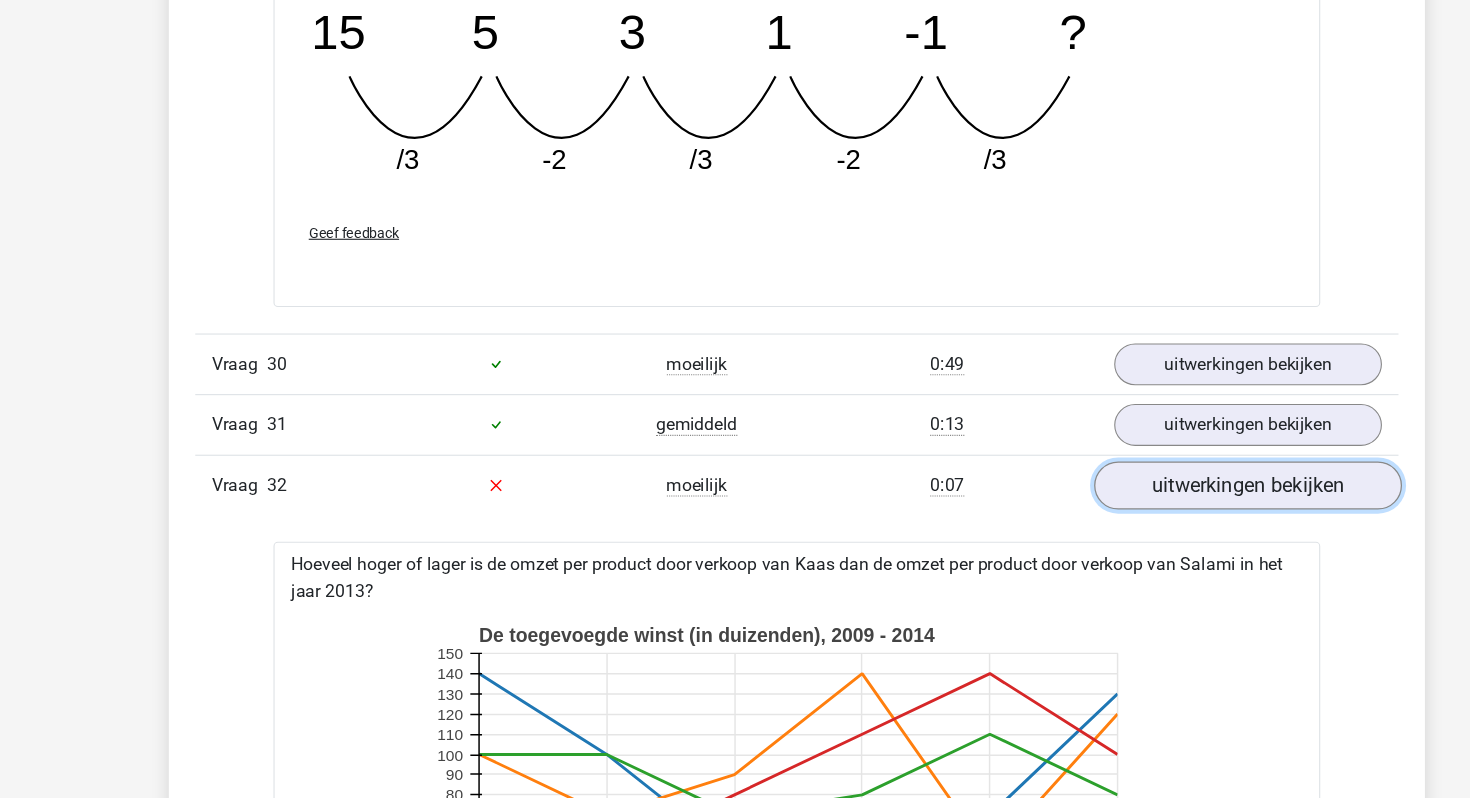click on "uitwerkingen bekijken" at bounding box center (1144, 514) 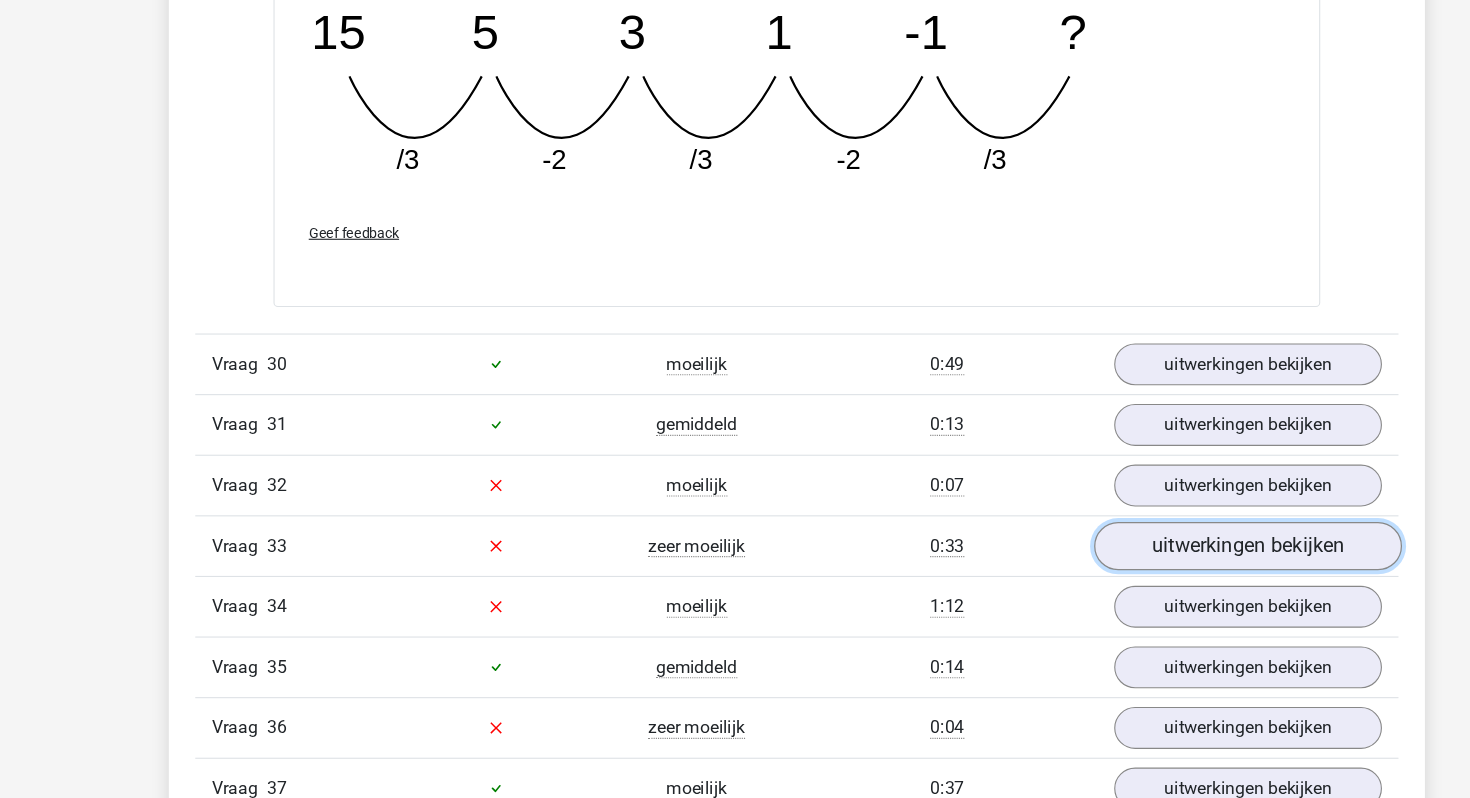 click on "uitwerkingen bekijken" at bounding box center (1144, 569) 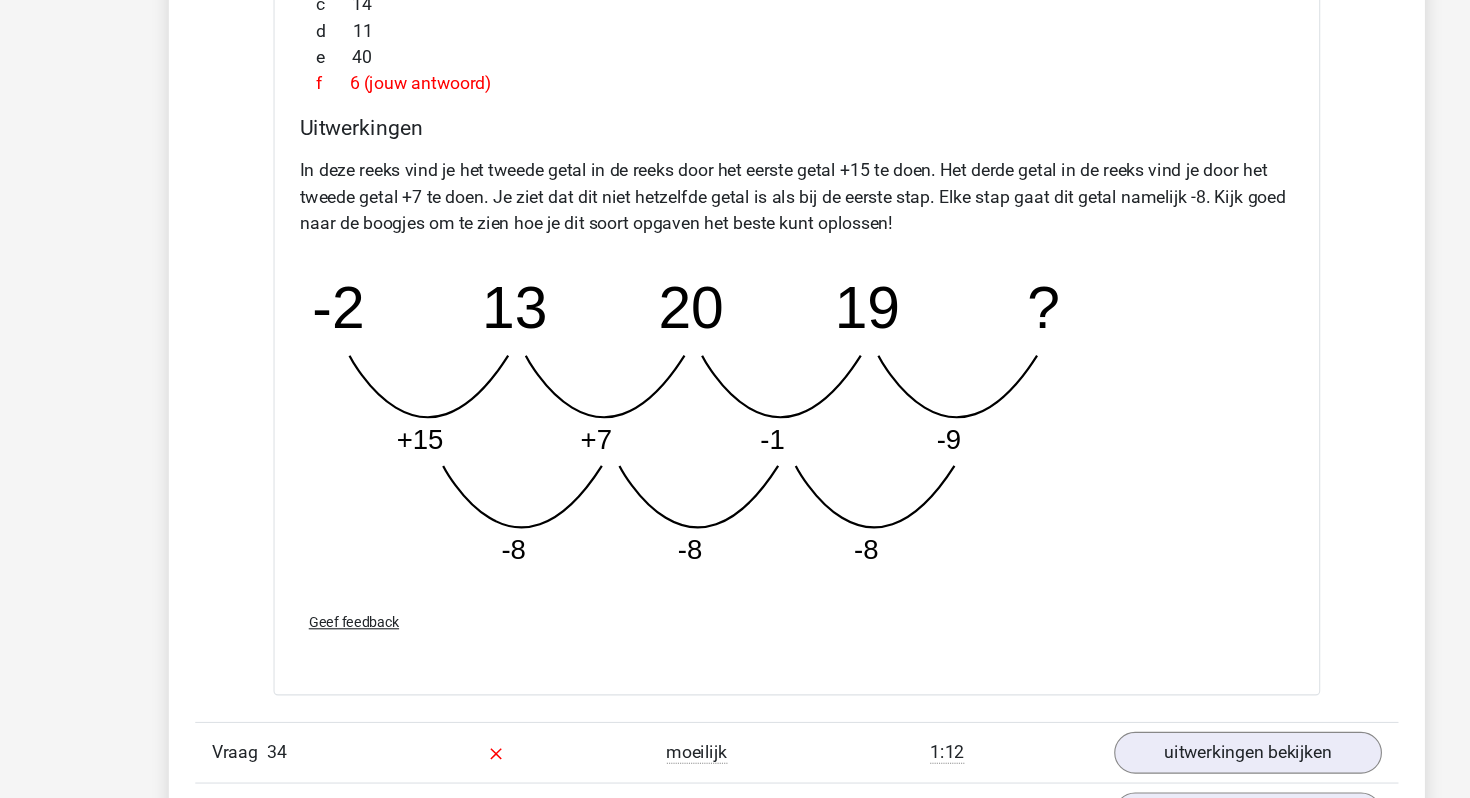 scroll, scrollTop: 9346, scrollLeft: 0, axis: vertical 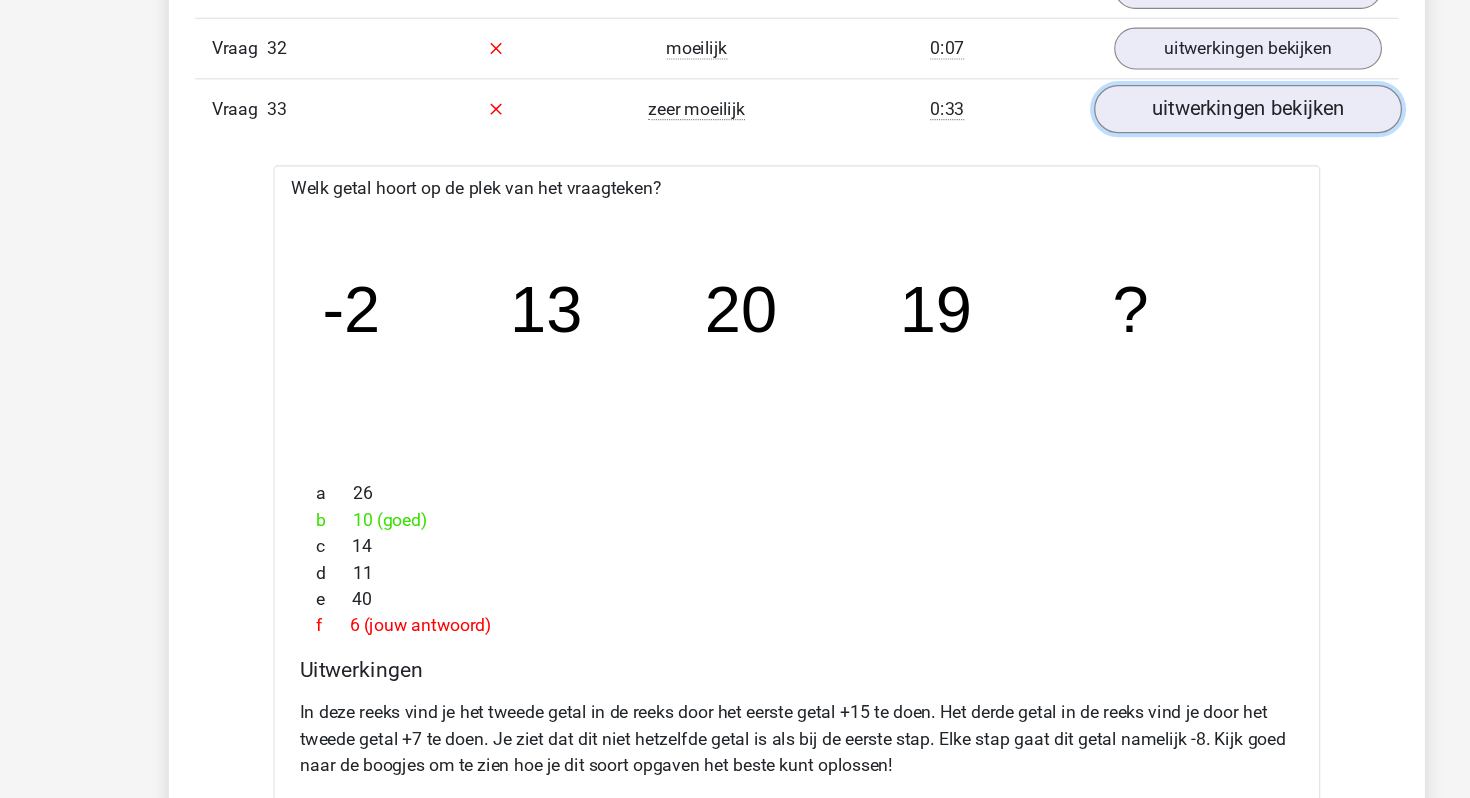 click on "uitwerkingen bekijken" at bounding box center (1144, 113) 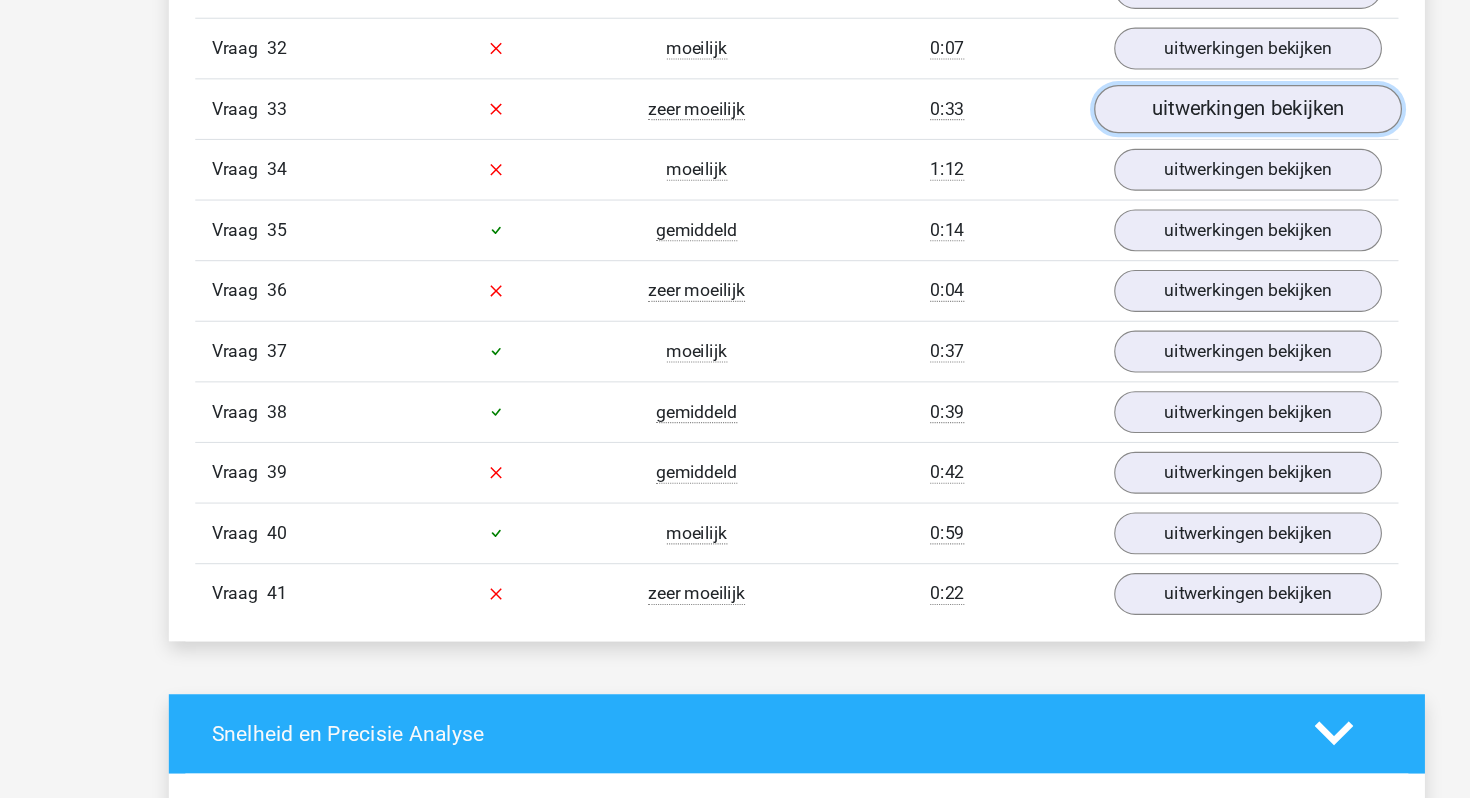 click on "uitwerkingen bekijken" at bounding box center [1144, 113] 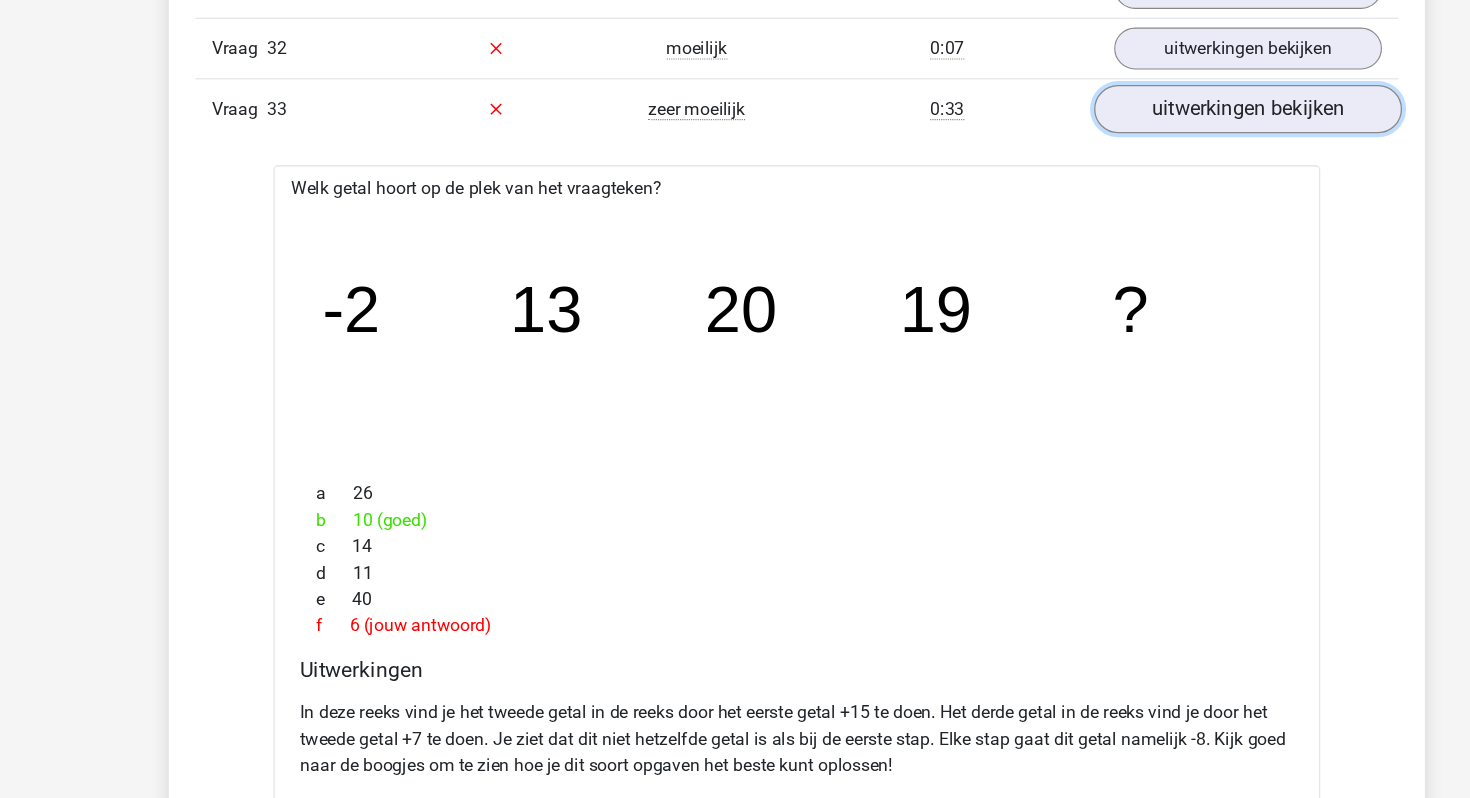 click on "uitwerkingen bekijken" at bounding box center (1144, 113) 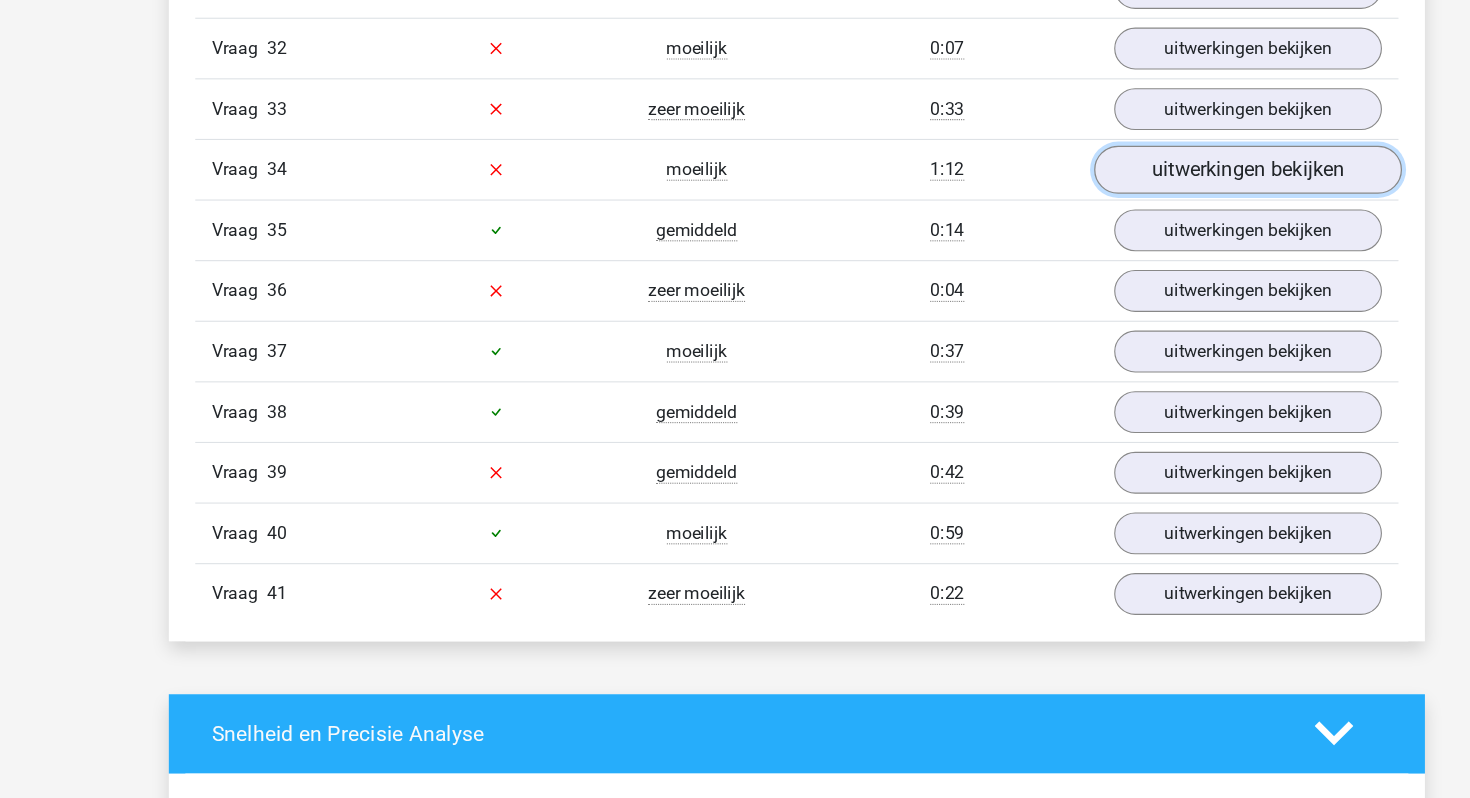 click on "uitwerkingen bekijken" at bounding box center [1144, 168] 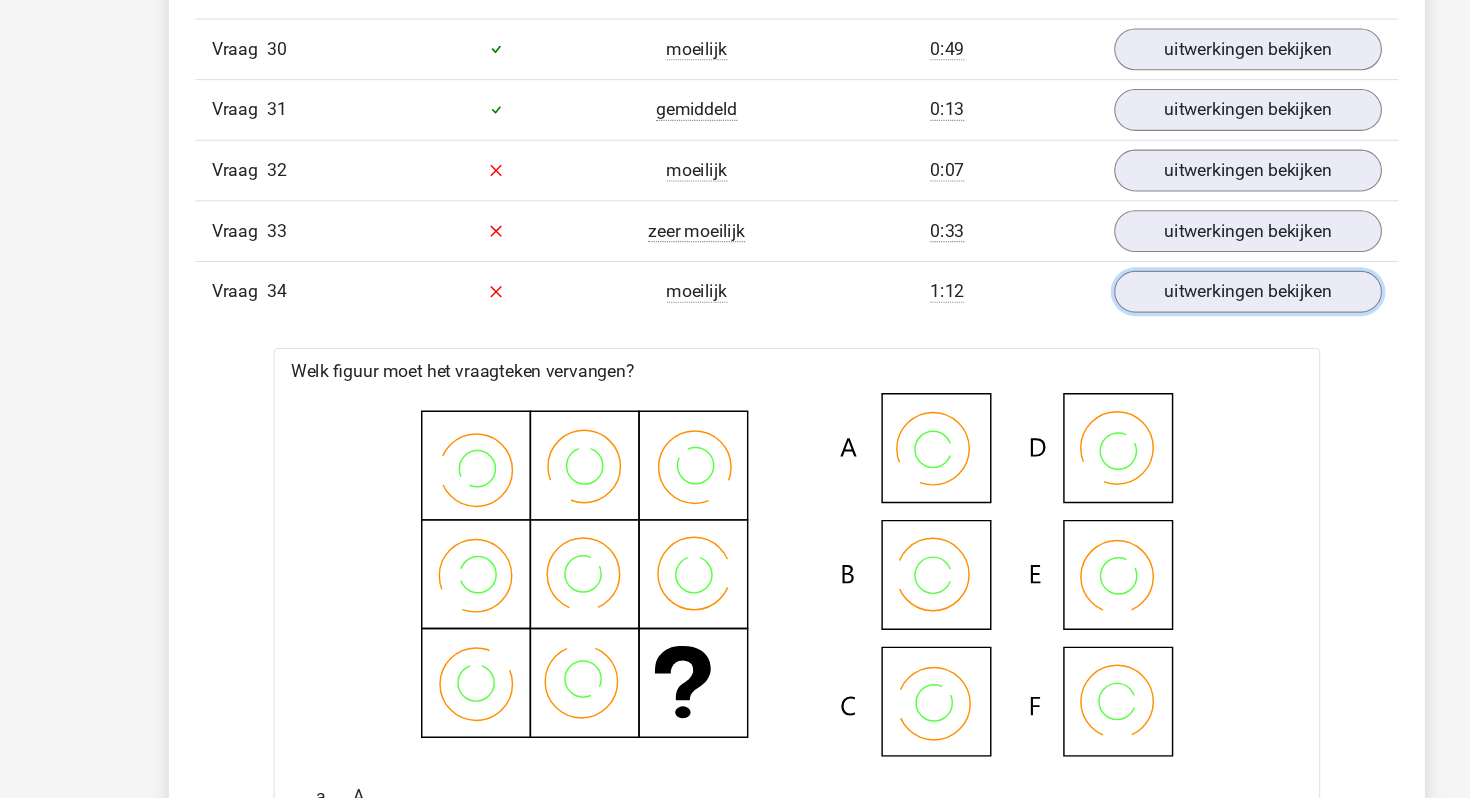 scroll, scrollTop: 8744, scrollLeft: 0, axis: vertical 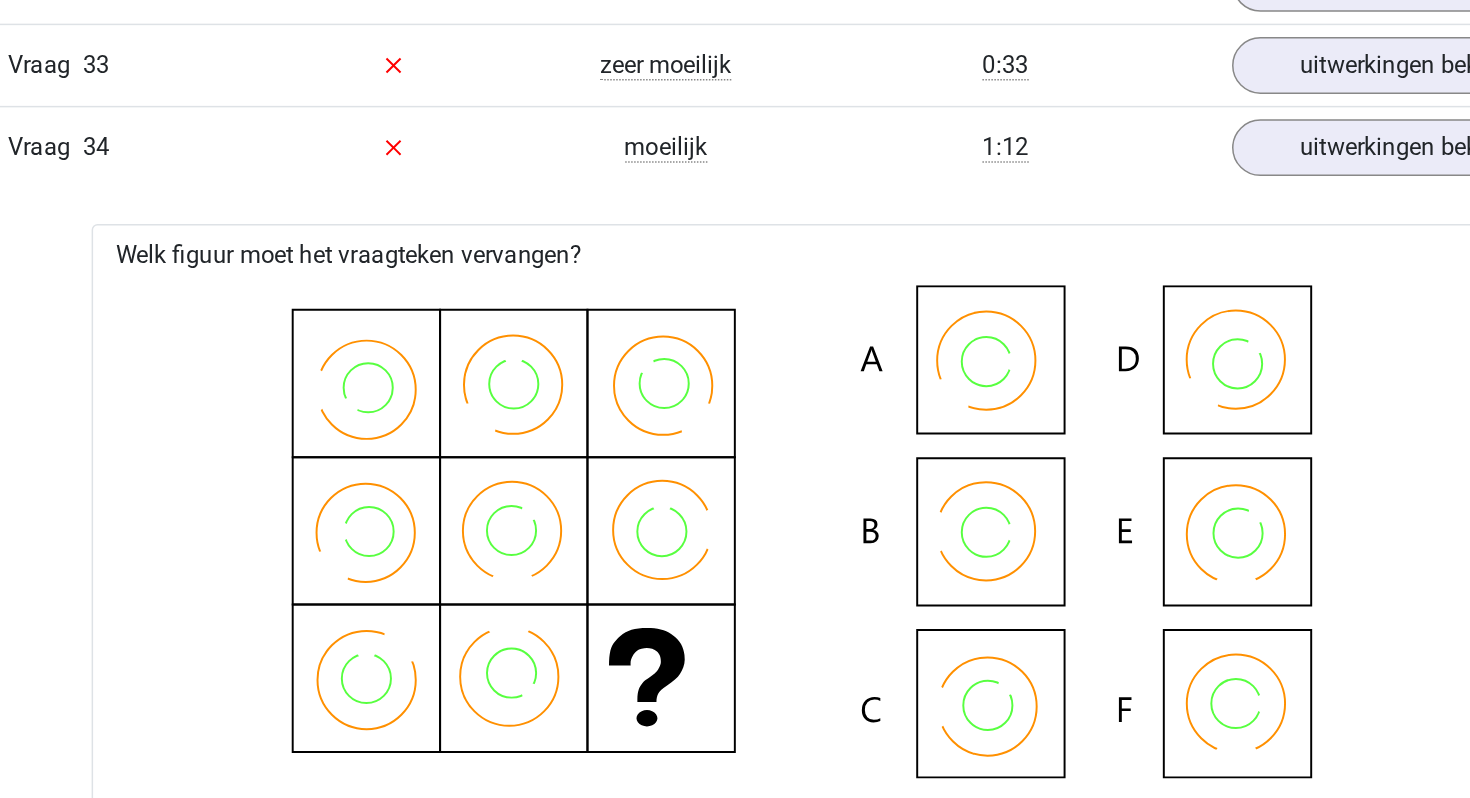 click 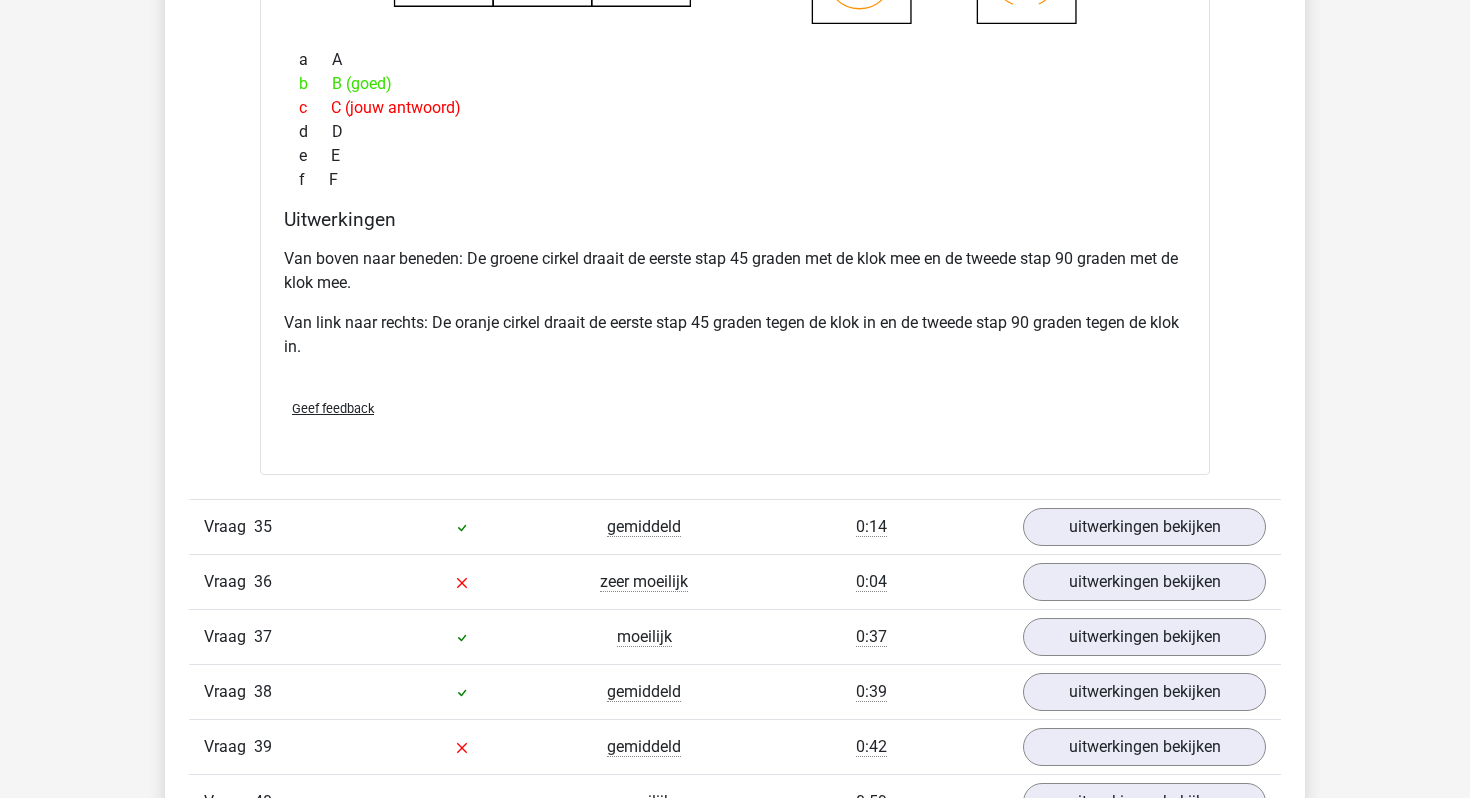 scroll, scrollTop: 9448, scrollLeft: 0, axis: vertical 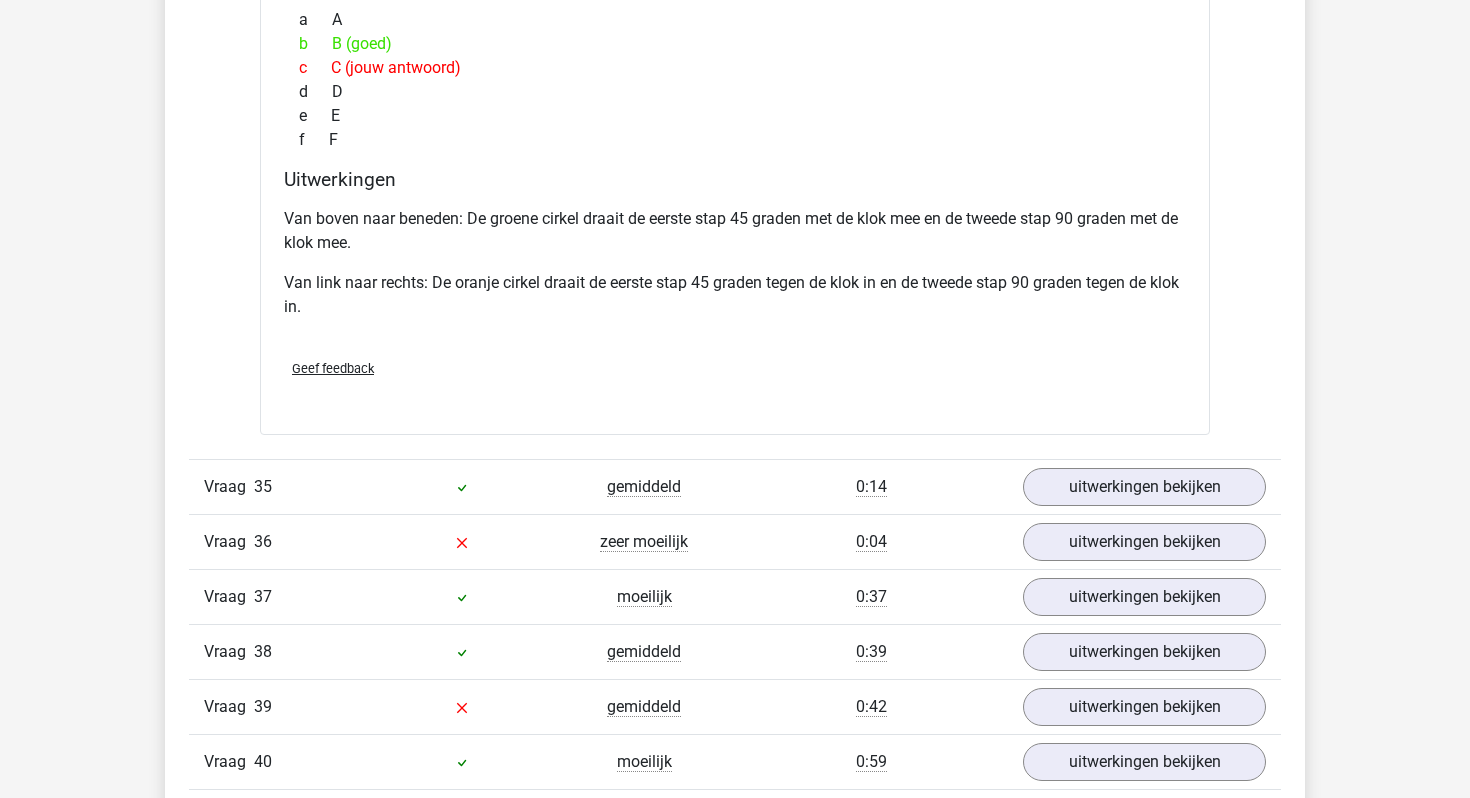 click on "Vraag
37
moeilijk
0:37
uitwerkingen bekijken" at bounding box center [735, 596] 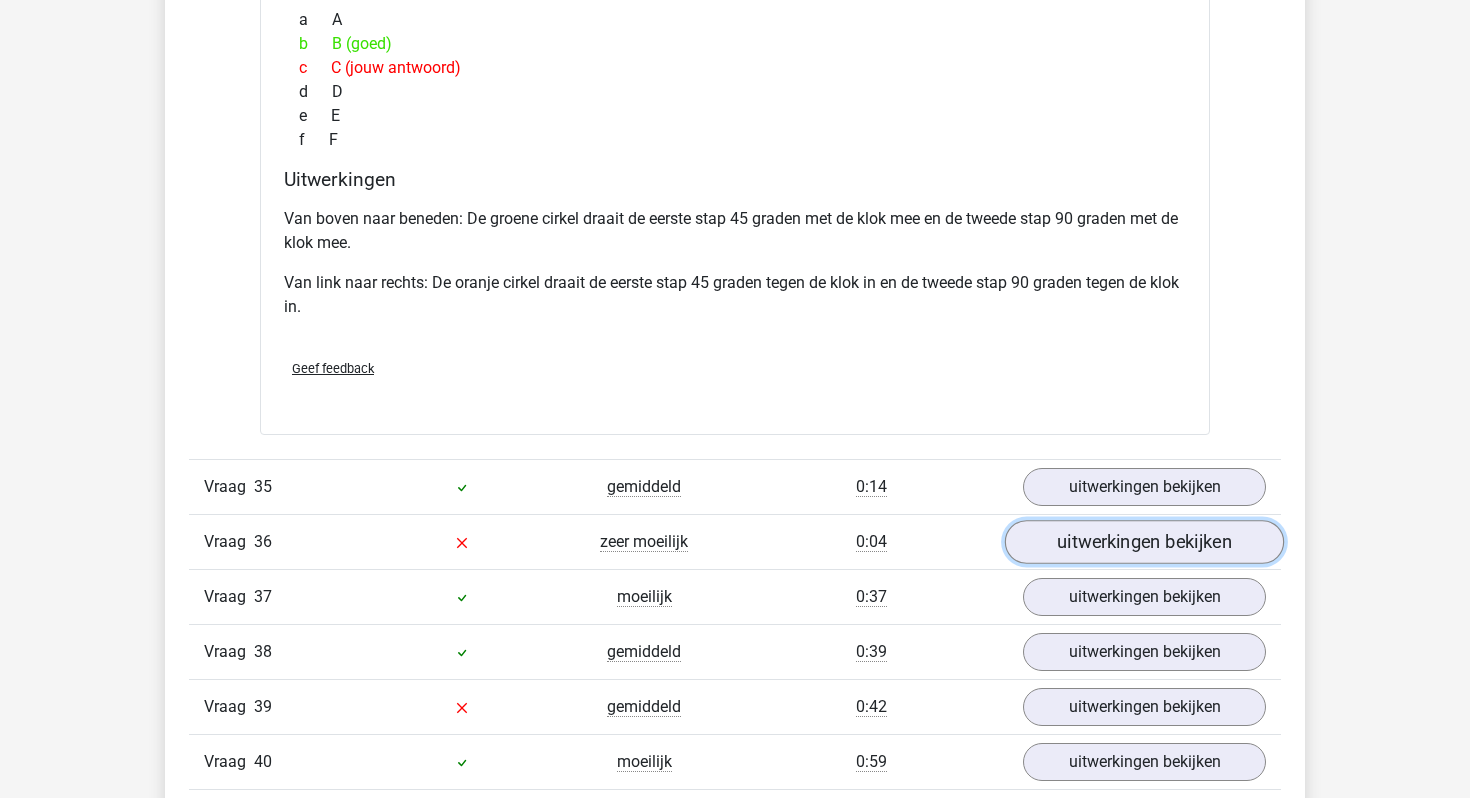 click on "uitwerkingen bekijken" at bounding box center [1144, 542] 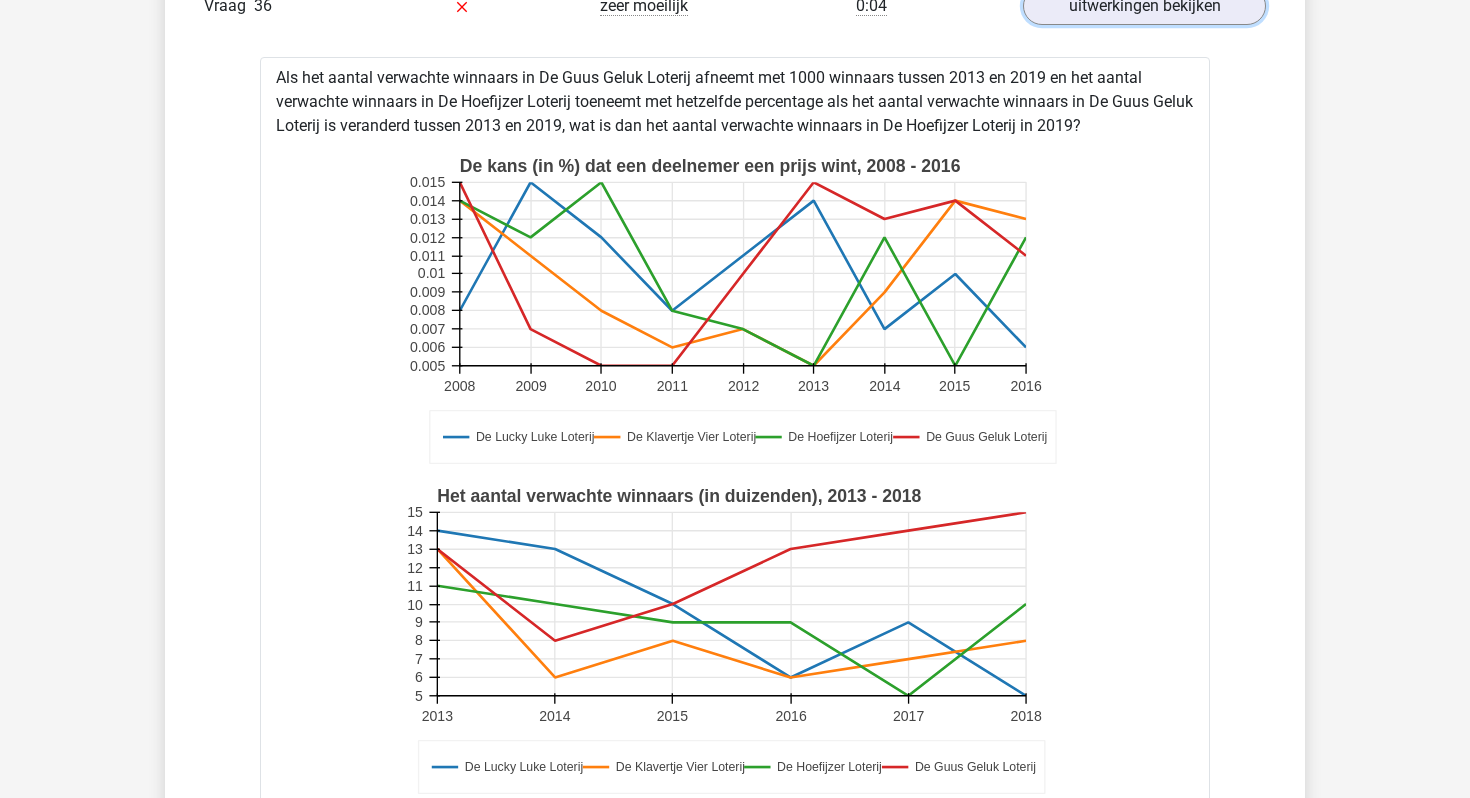 scroll, scrollTop: 9991, scrollLeft: 0, axis: vertical 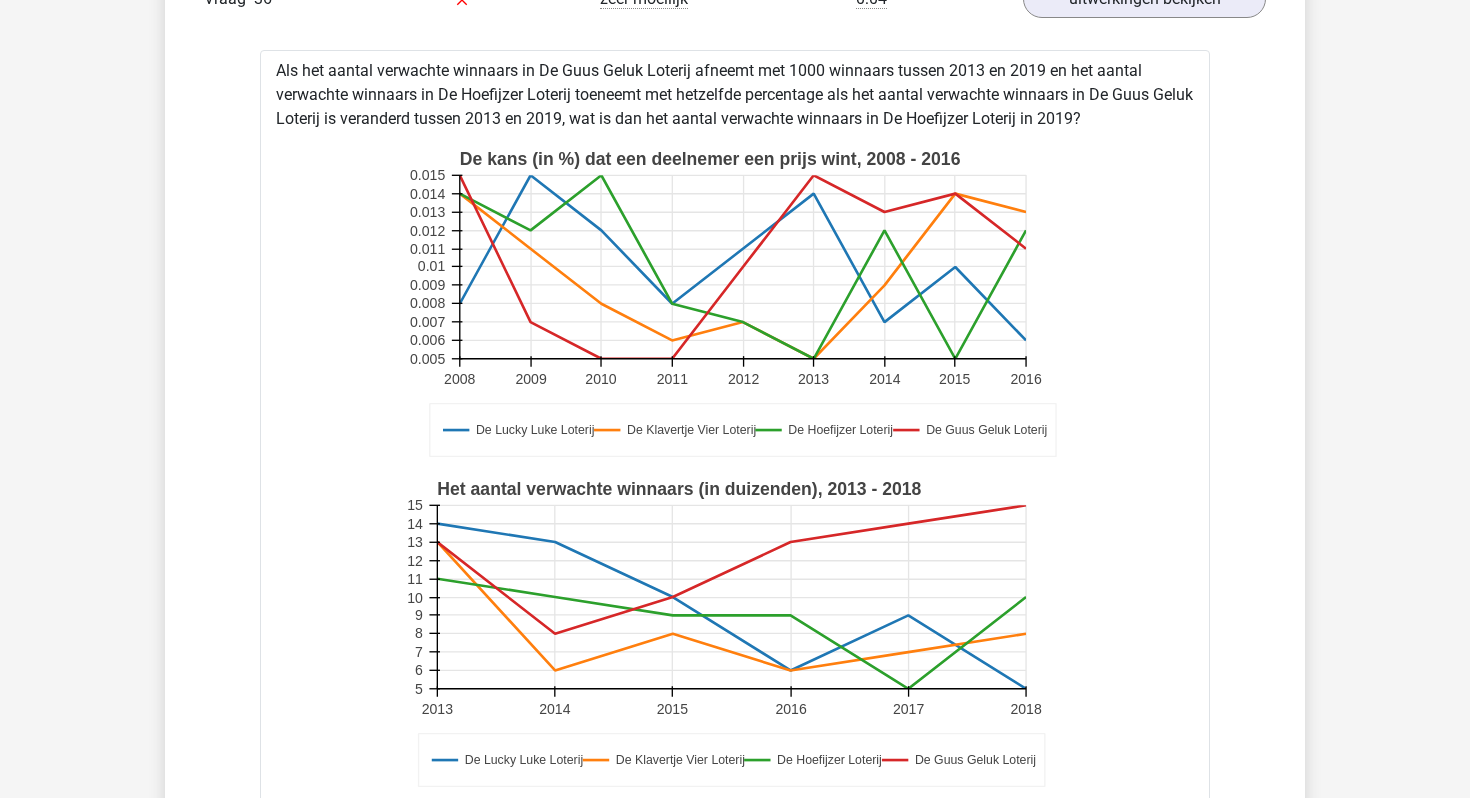 click on "Als het aantal verwachte winnaars in De Guus Geluk Loterij afneemt met 1000 winnaars tussen 2013 en 2019 en het aantal verwachte winnaars in De Hoefijzer Loterij toeneemt met hetzelfde percentage als het aantal verwachte winnaars in De Guus Geluk Loterij is veranderd tussen 2013 en 2019, wat is dan het aantal verwachte winnaars in De Hoefijzer Loterij in 2019?
De Lucky Luke Loterij De Klavertje Vier Loterij De Hoefijzer Loterij De Guus Geluk Loterij De kans (in %) dat een deelnemer een prijs wint, 2008 - 2016 2008 2009 2010 2011 2012 2013 2014 2015 2016 0.005 0.006 0.007 0.008 0.009 0.01 0.011 0.012 0.013 0.014 0.015
De Lucky Luke Loterij De Klavertje Vier Loterij De Hoefijzer Loterij De Guus Geluk Loterij Het aantal verwachte winnaars (in duizenden), 2013 - 2018 2013 2014 2015 2016 2017 2018 5 6 7 8 9 10 11 12 13 14 15
a
b c d e" at bounding box center [735, 626] 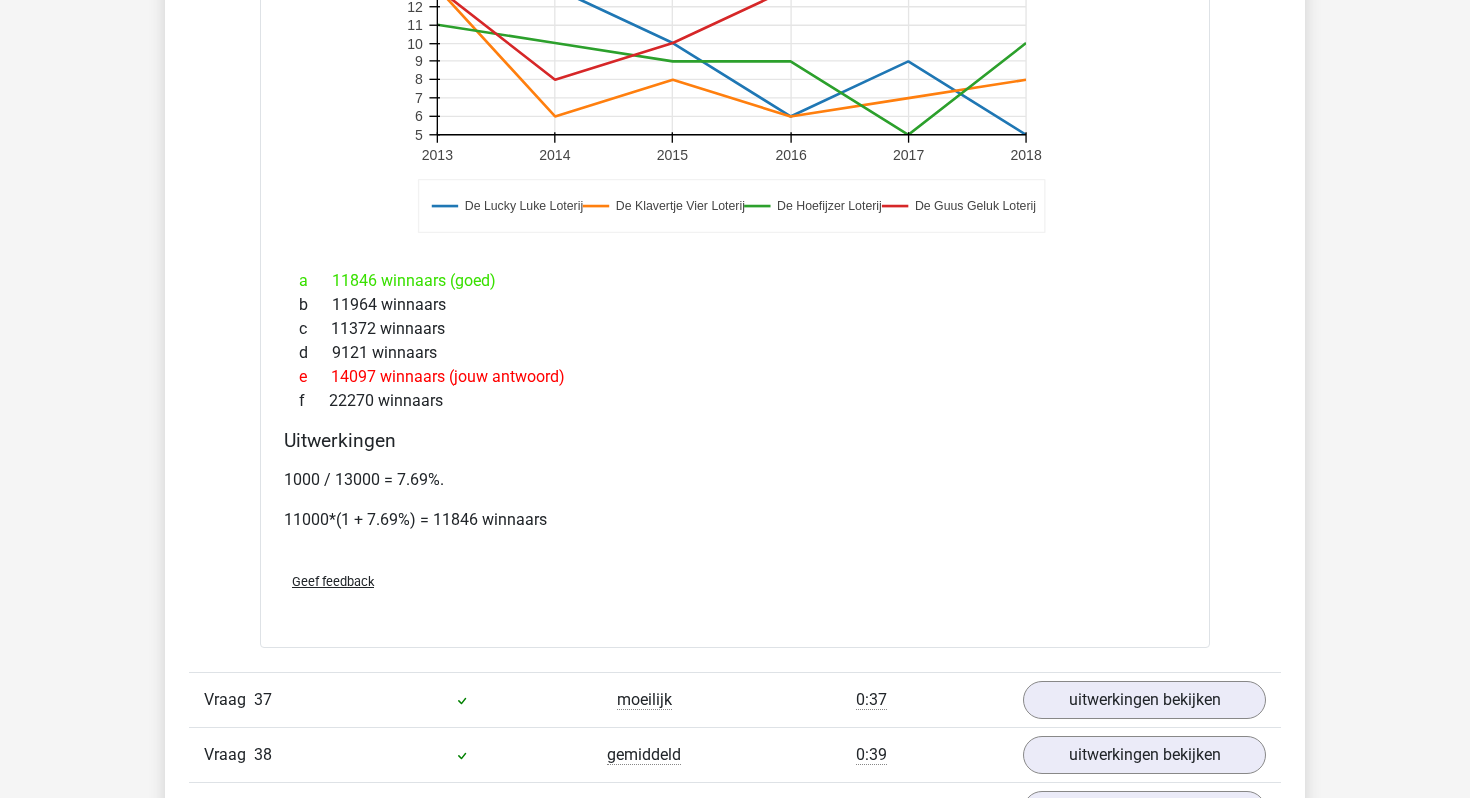 scroll, scrollTop: 10546, scrollLeft: 0, axis: vertical 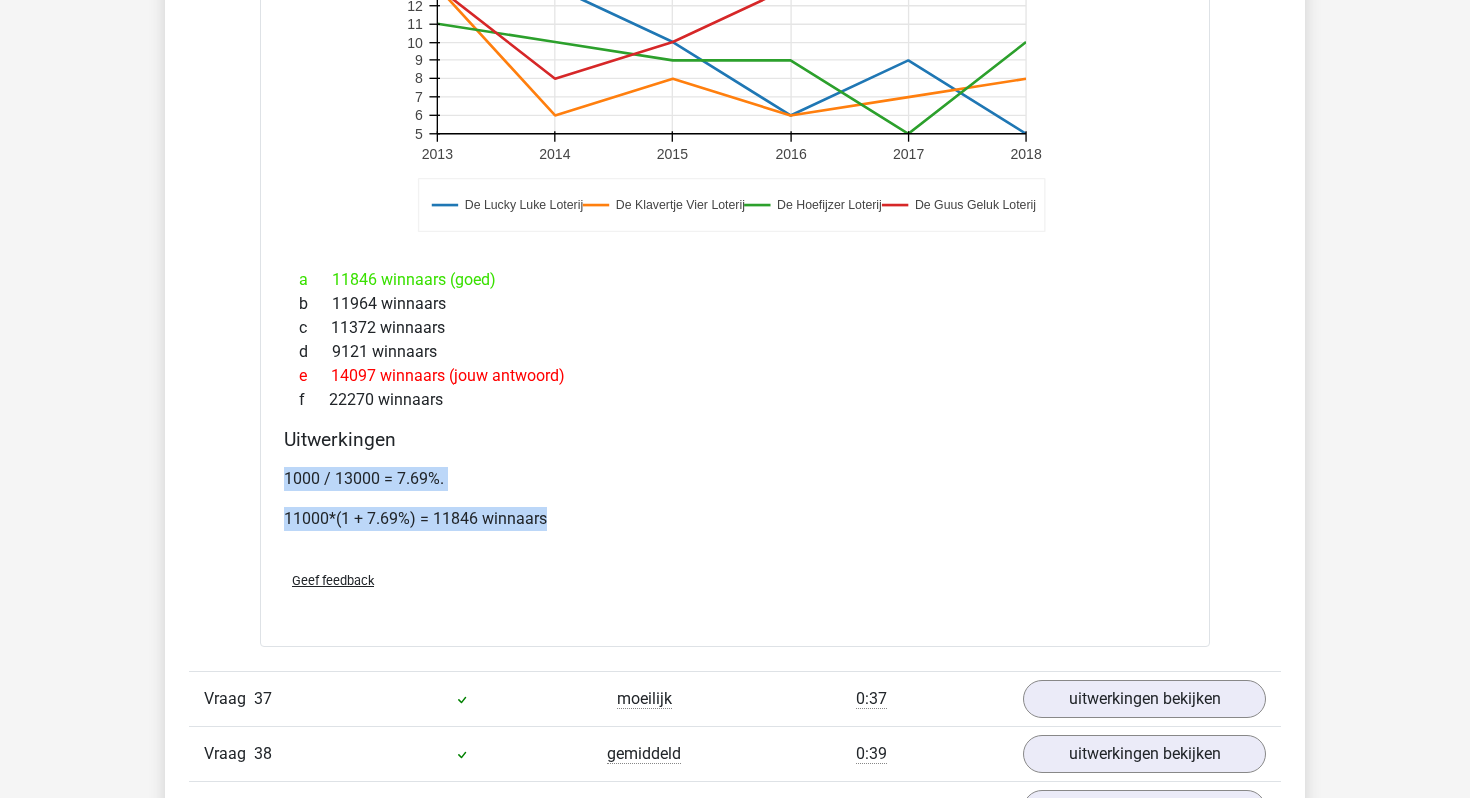 drag, startPoint x: 273, startPoint y: 477, endPoint x: 555, endPoint y: 555, distance: 292.58844 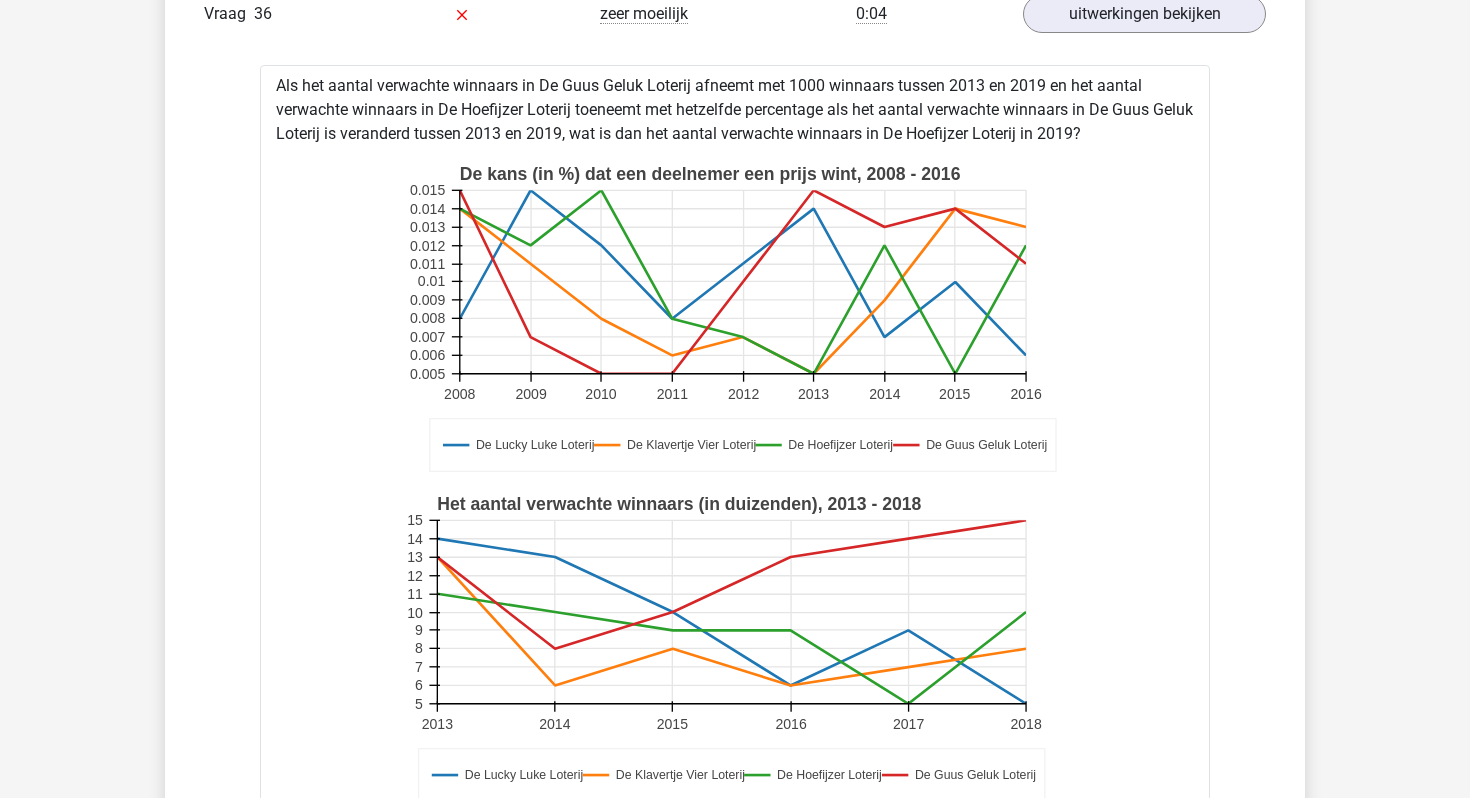 scroll, scrollTop: 9977, scrollLeft: 0, axis: vertical 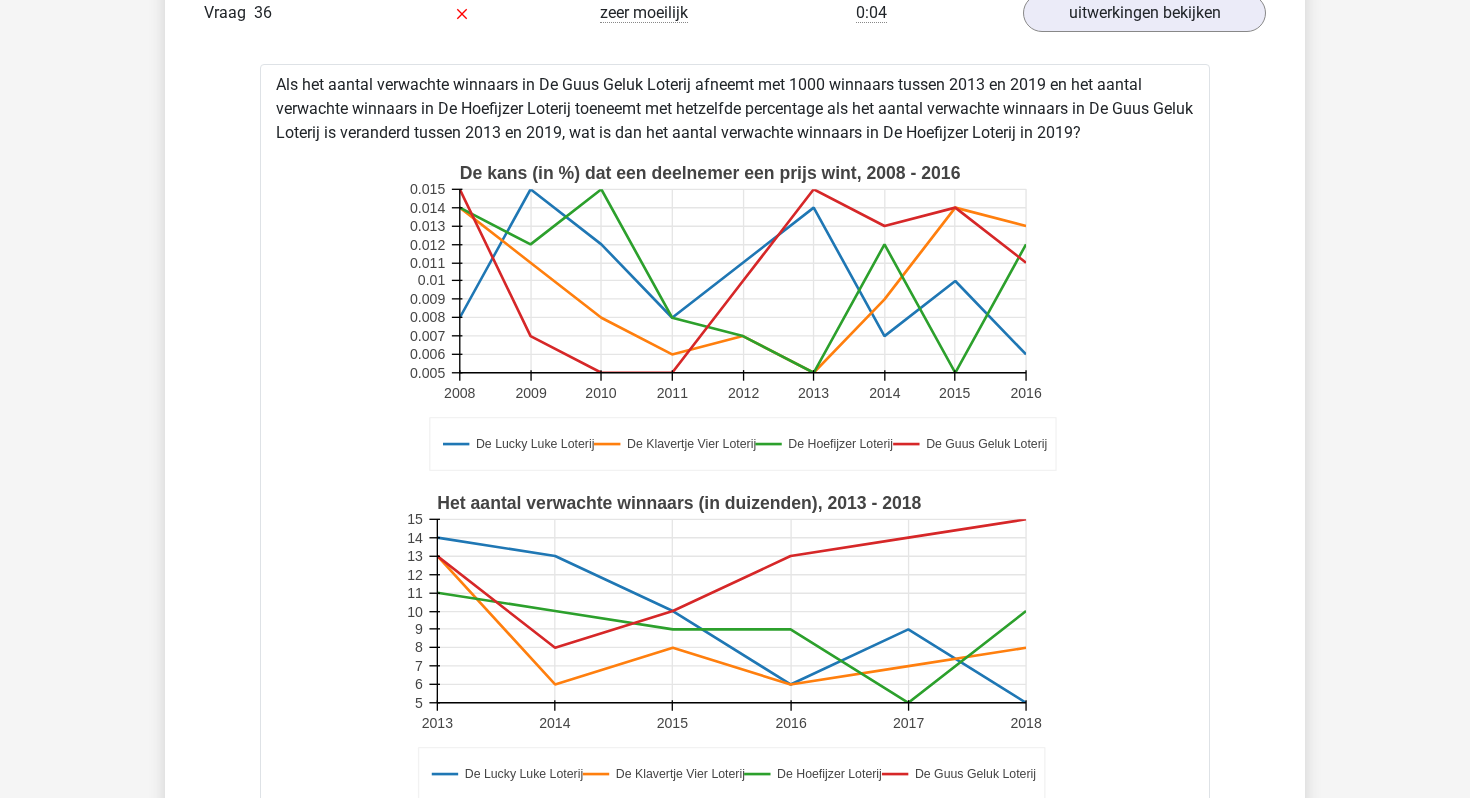 click on "Als het aantal verwachte winnaars in De Guus Geluk Loterij afneemt met 1000 winnaars tussen 2013 en 2019 en het aantal verwachte winnaars in De Hoefijzer Loterij toeneemt met hetzelfde percentage als het aantal verwachte winnaars in De Guus Geluk Loterij is veranderd tussen 2013 en 2019, wat is dan het aantal verwachte winnaars in De Hoefijzer Loterij in 2019?
De Lucky Luke Loterij De Klavertje Vier Loterij De Hoefijzer Loterij De Guus Geluk Loterij De kans (in %) dat een deelnemer een prijs wint, 2008 - 2016 2008 2009 2010 2011 2012 2013 2014 2015 2016 0.005 0.006 0.007 0.008 0.009 0.01 0.011 0.012 0.013 0.014 0.015
De Lucky Luke Loterij De Klavertje Vier Loterij De Hoefijzer Loterij De Guus Geluk Loterij Het aantal verwachte winnaars (in duizenden), 2013 - 2018 2013 2014 2015 2016 2017 2018 5 6 7 8 9 10 11 12 13 14 15
a
b c d e" at bounding box center (735, 640) 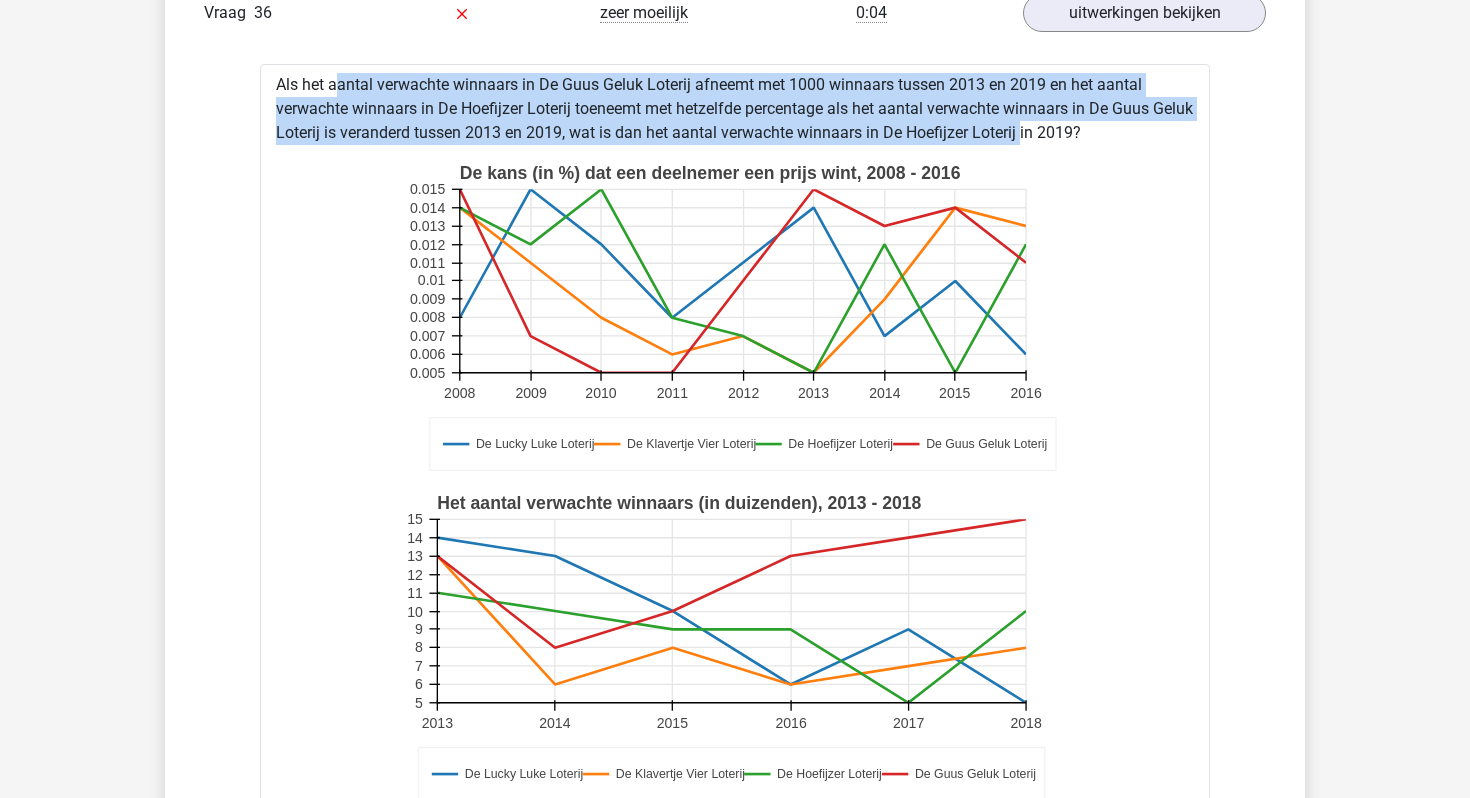 drag, startPoint x: 285, startPoint y: 85, endPoint x: 994, endPoint y: 130, distance: 710.42664 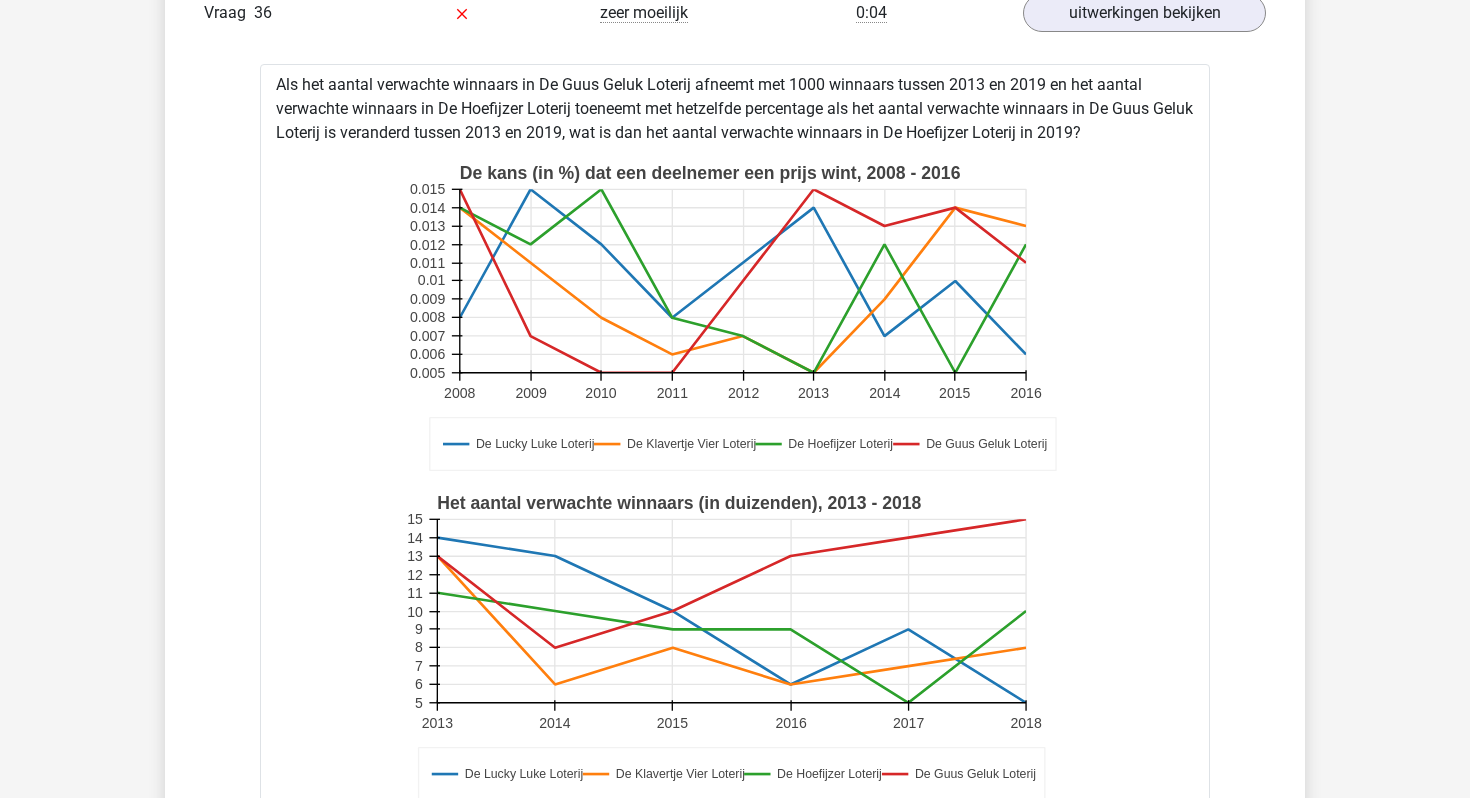 drag, startPoint x: 1131, startPoint y: 130, endPoint x: 1084, endPoint y: 112, distance: 50.32892 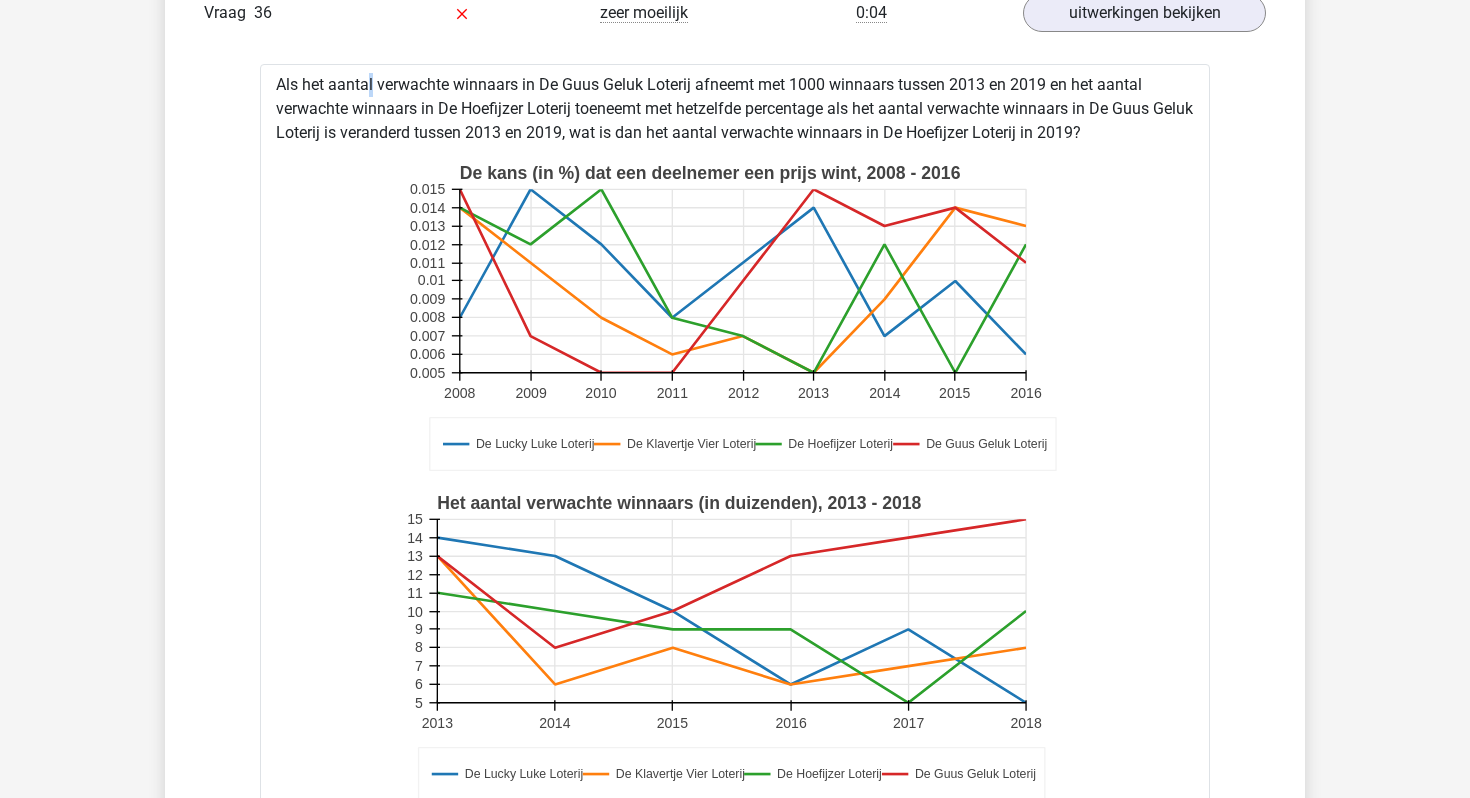 click on "Als het aantal verwachte winnaars in De Guus Geluk Loterij afneemt met 1000 winnaars tussen 2013 en 2019 en het aantal verwachte winnaars in De Hoefijzer Loterij toeneemt met hetzelfde percentage als het aantal verwachte winnaars in De Guus Geluk Loterij is veranderd tussen 2013 en 2019, wat is dan het aantal verwachte winnaars in De Hoefijzer Loterij in 2019?
De Lucky Luke Loterij De Klavertje Vier Loterij De Hoefijzer Loterij De Guus Geluk Loterij De kans (in %) dat een deelnemer een prijs wint, 2008 - 2016 2008 2009 2010 2011 2012 2013 2014 2015 2016 0.005 0.006 0.007 0.008 0.009 0.01 0.011 0.012 0.013 0.014 0.015
De Lucky Luke Loterij De Klavertje Vier Loterij De Hoefijzer Loterij De Guus Geluk Loterij Het aantal verwachte winnaars (in duizenden), 2013 - 2018 2013 2014 2015 2016 2017 2018 5 6 7 8 9 10 11 12 13 14 15
a
b c d e" at bounding box center [735, 640] 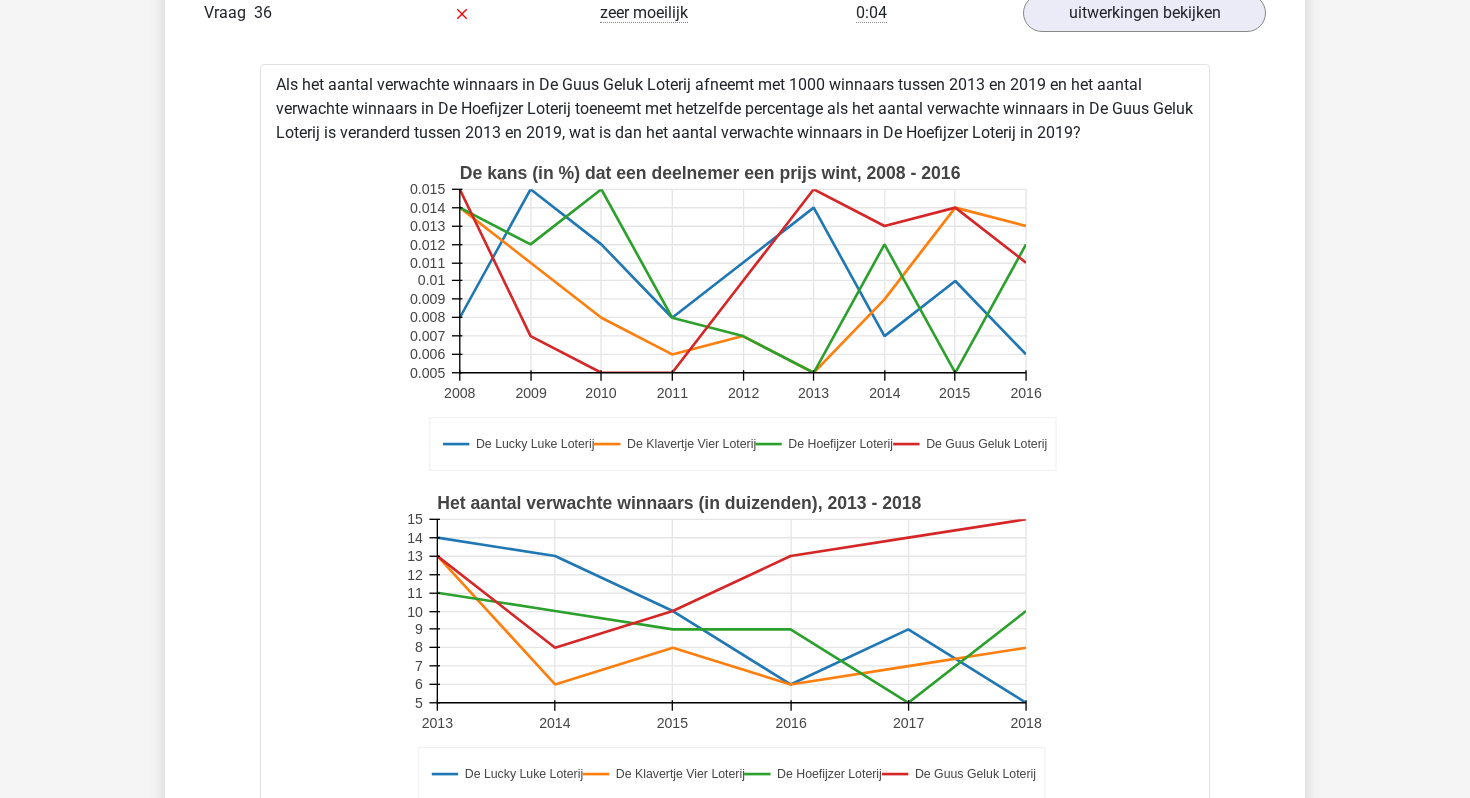click on "Als het aantal verwachte winnaars in De Guus Geluk Loterij afneemt met 1000 winnaars tussen 2013 en 2019 en het aantal verwachte winnaars in De Hoefijzer Loterij toeneemt met hetzelfde percentage als het aantal verwachte winnaars in De Guus Geluk Loterij is veranderd tussen 2013 en 2019, wat is dan het aantal verwachte winnaars in De Hoefijzer Loterij in 2019?
De Lucky Luke Loterij De Klavertje Vier Loterij De Hoefijzer Loterij De Guus Geluk Loterij De kans (in %) dat een deelnemer een prijs wint, 2008 - 2016 2008 2009 2010 2011 2012 2013 2014 2015 2016 0.005 0.006 0.007 0.008 0.009 0.01 0.011 0.012 0.013 0.014 0.015
De Lucky Luke Loterij De Klavertje Vier Loterij De Hoefijzer Loterij De Guus Geluk Loterij Het aantal verwachte winnaars (in duizenden), 2013 - 2018 2013 2014 2015 2016 2017 2018 5 6 7 8 9 10 11 12 13 14 15
a
b c d e" at bounding box center [735, 640] 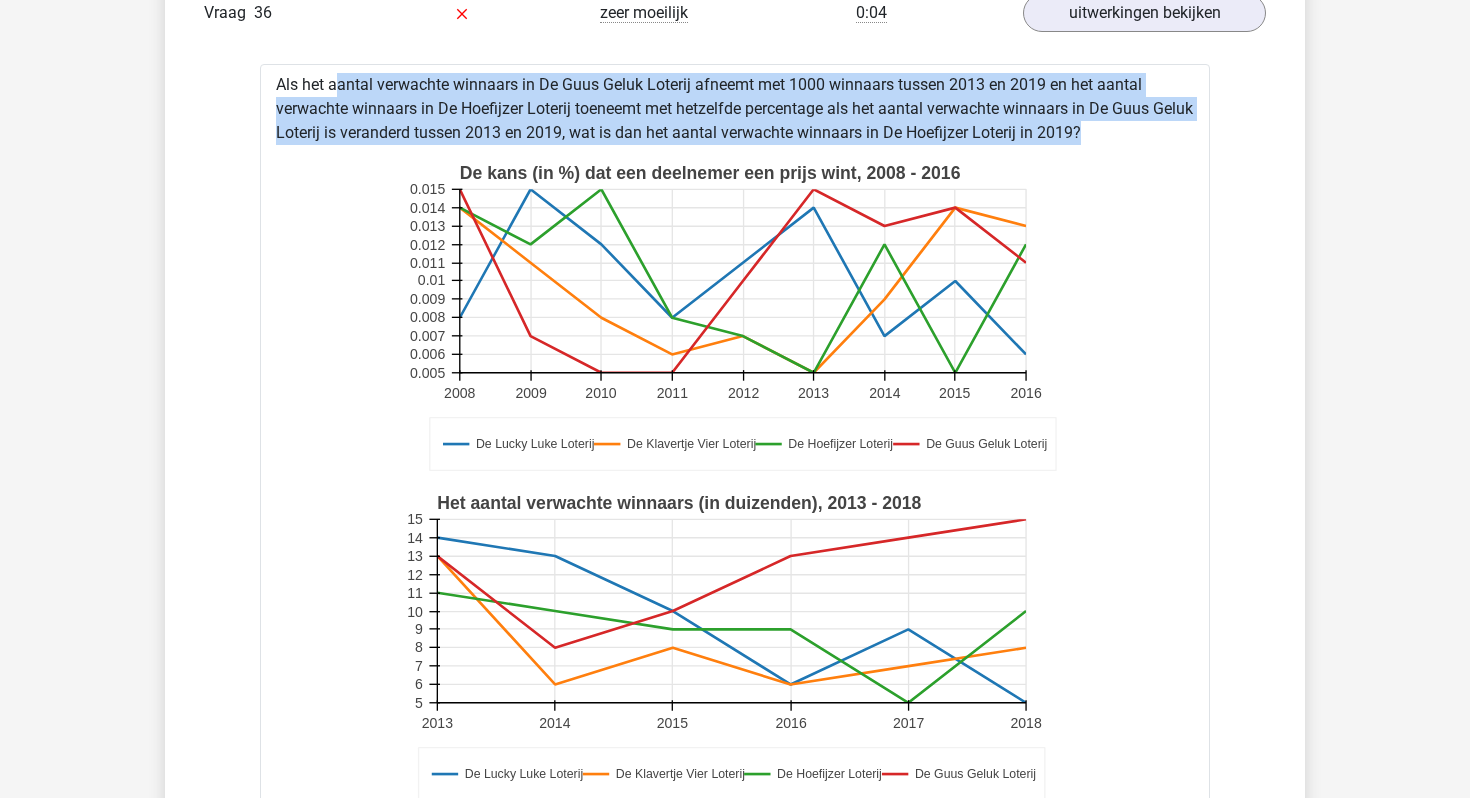 drag, startPoint x: 274, startPoint y: 80, endPoint x: 1023, endPoint y: 125, distance: 750.3506 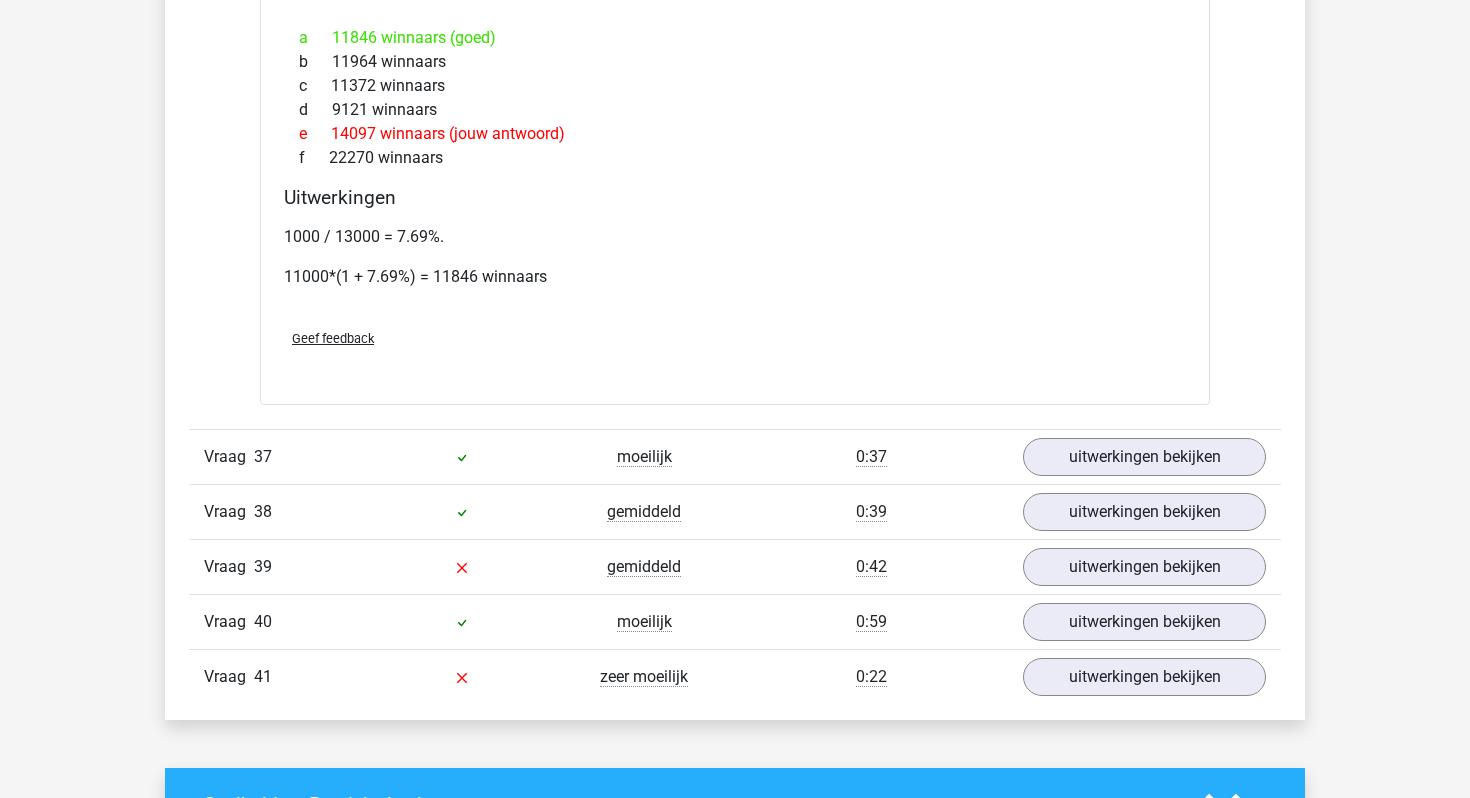 scroll, scrollTop: 10831, scrollLeft: 0, axis: vertical 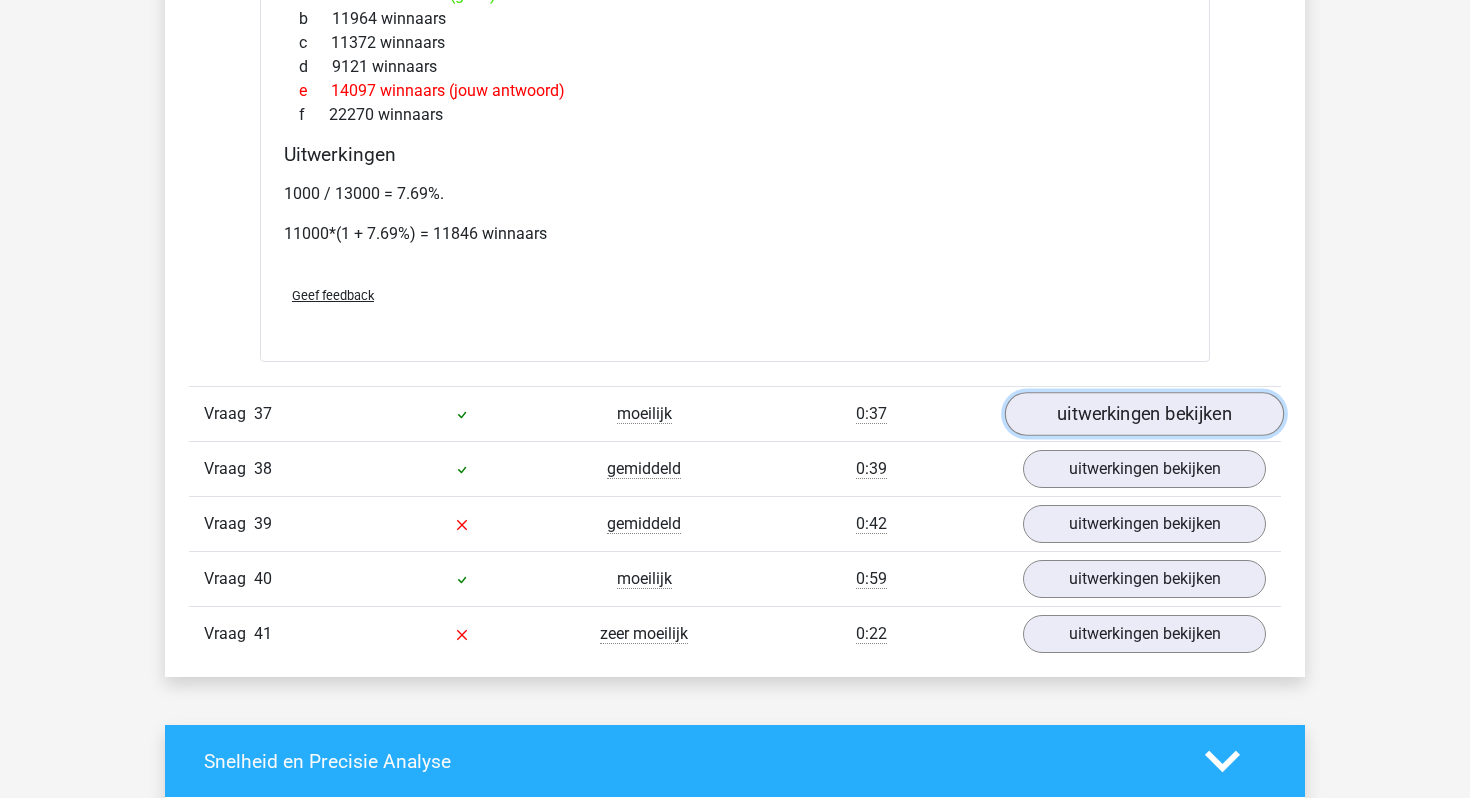 click on "uitwerkingen bekijken" at bounding box center (1144, 414) 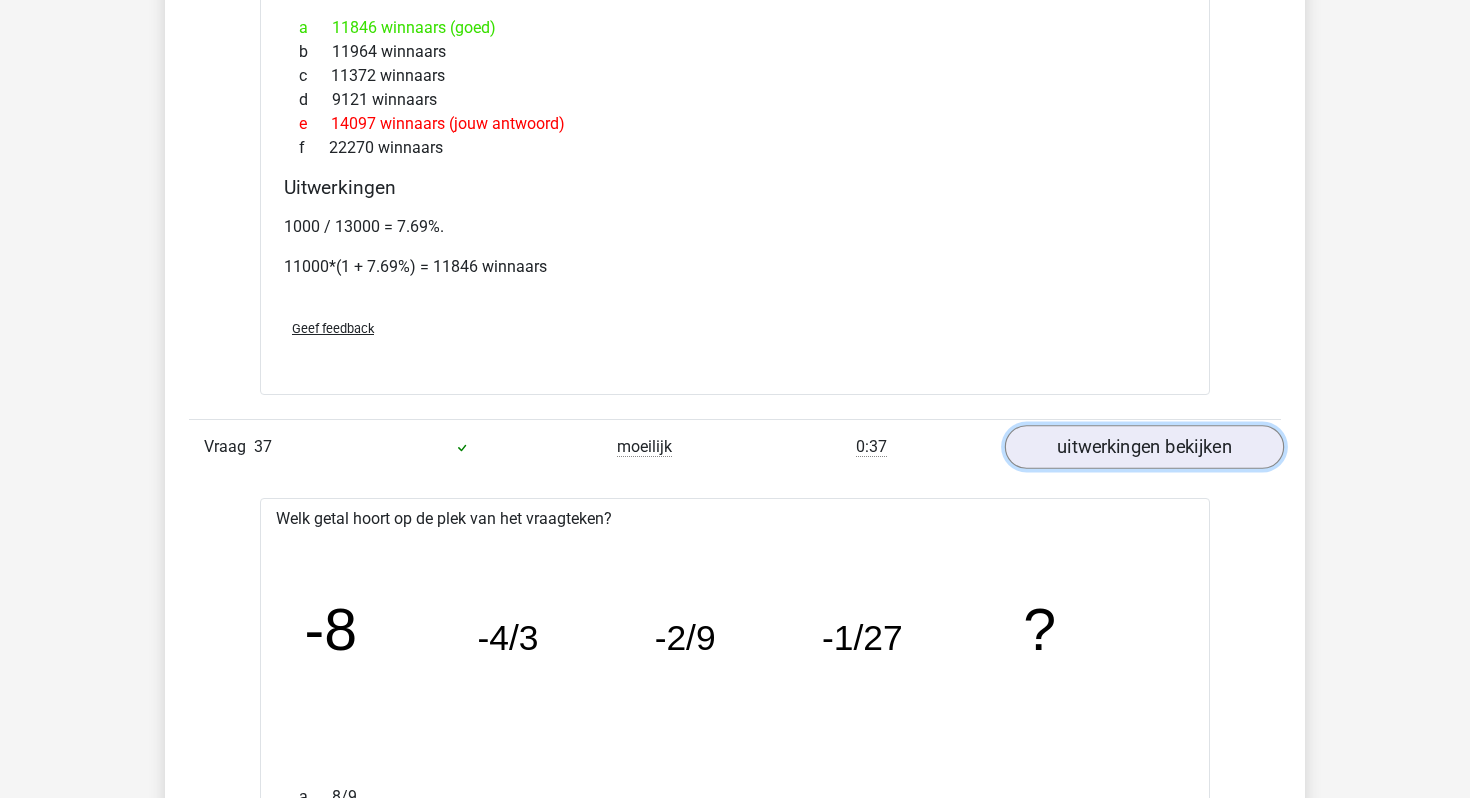 scroll, scrollTop: 10785, scrollLeft: 0, axis: vertical 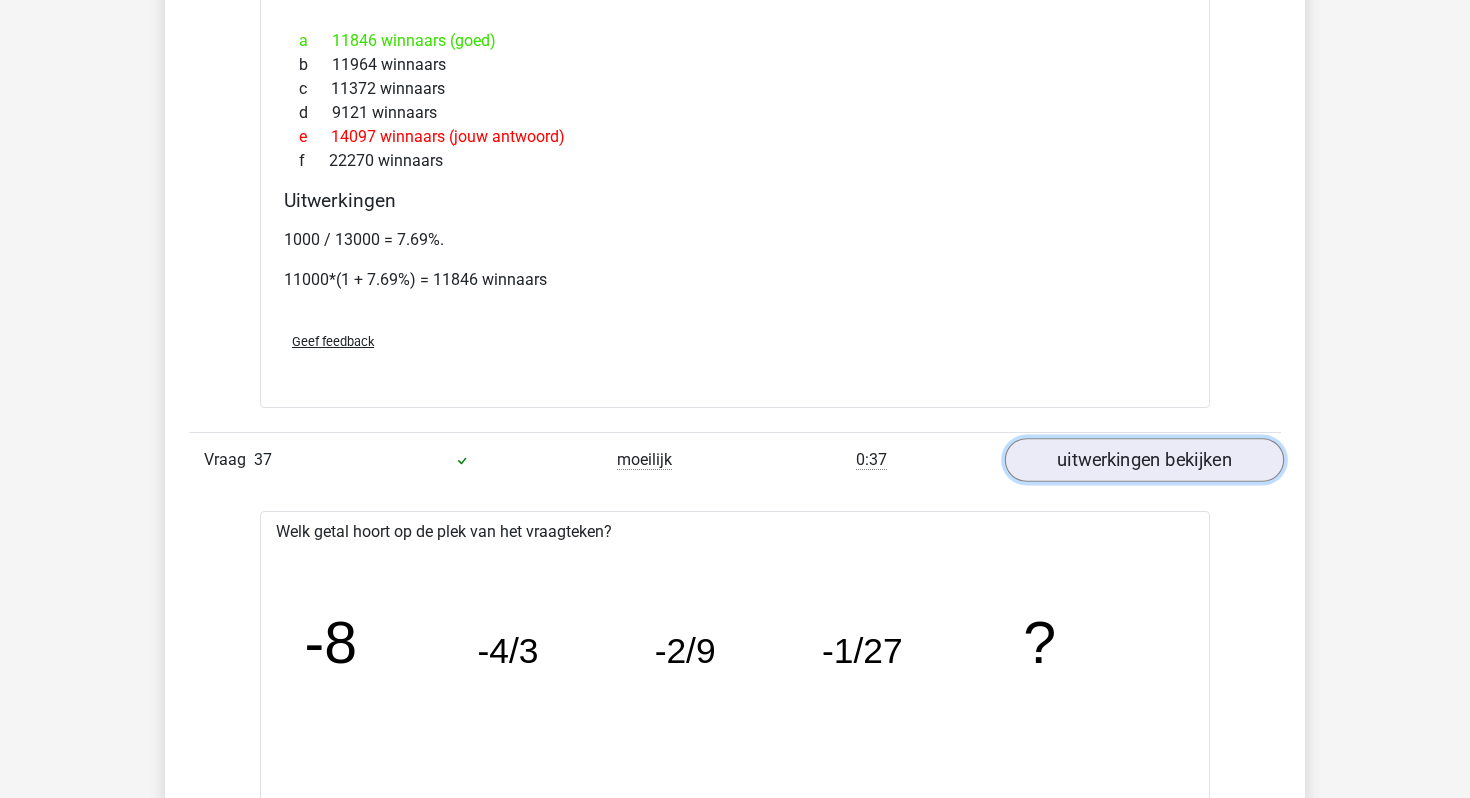 click on "uitwerkingen bekijken" at bounding box center (1144, 460) 